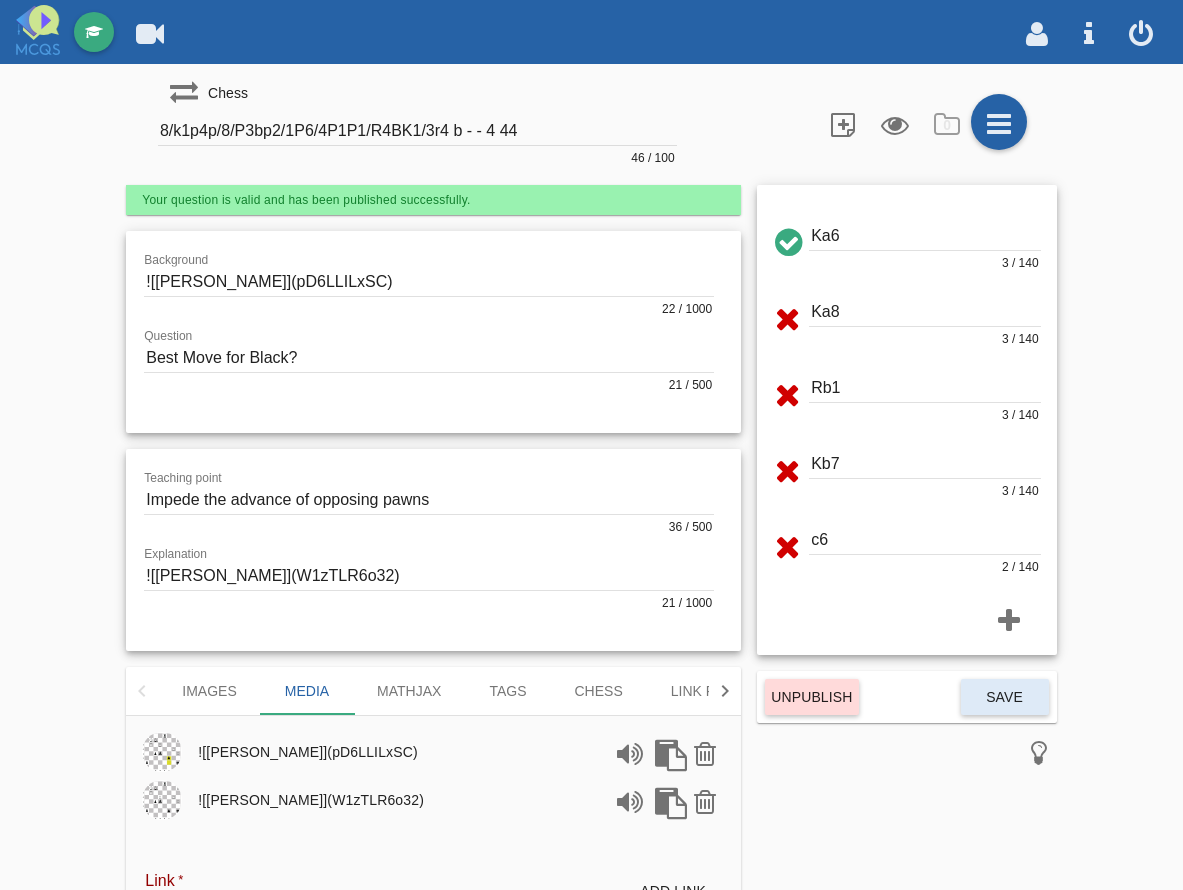 scroll, scrollTop: 0, scrollLeft: 0, axis: both 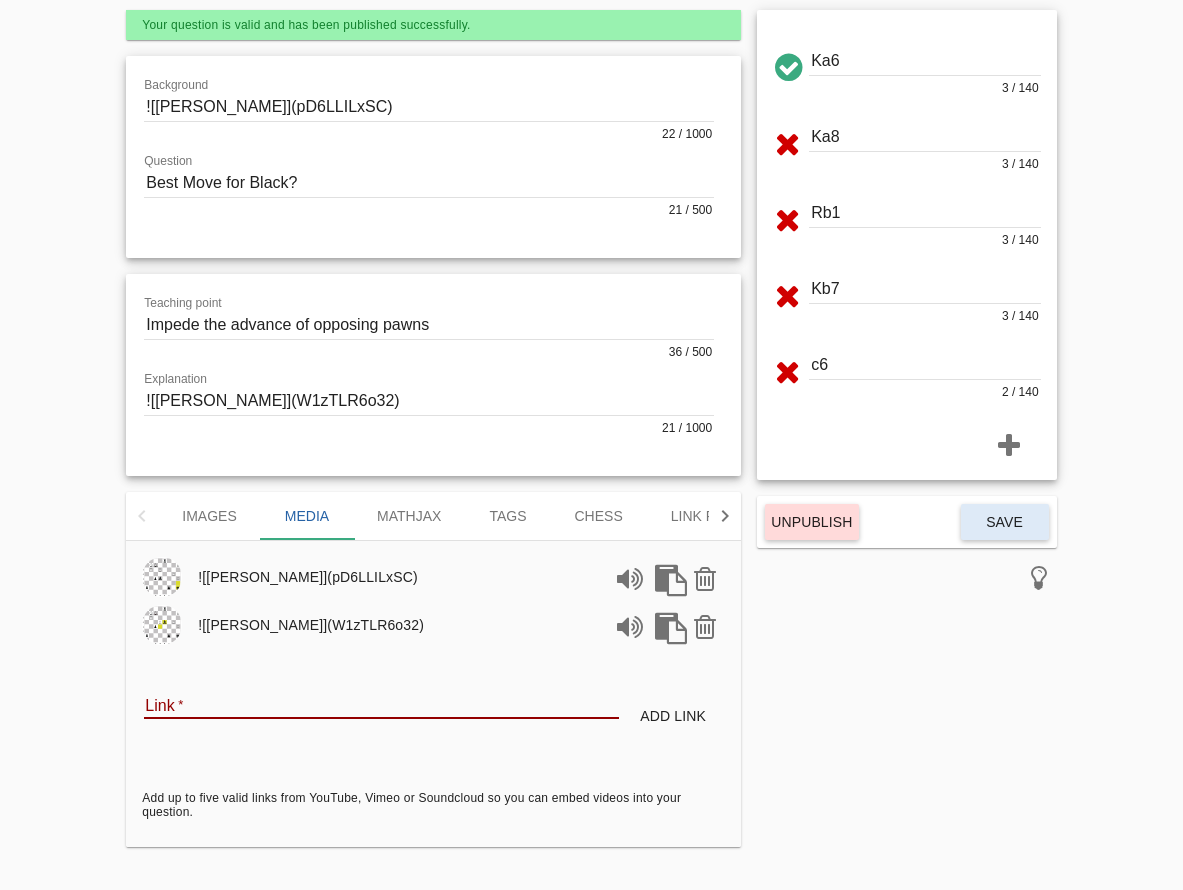 click at bounding box center (429, 401) 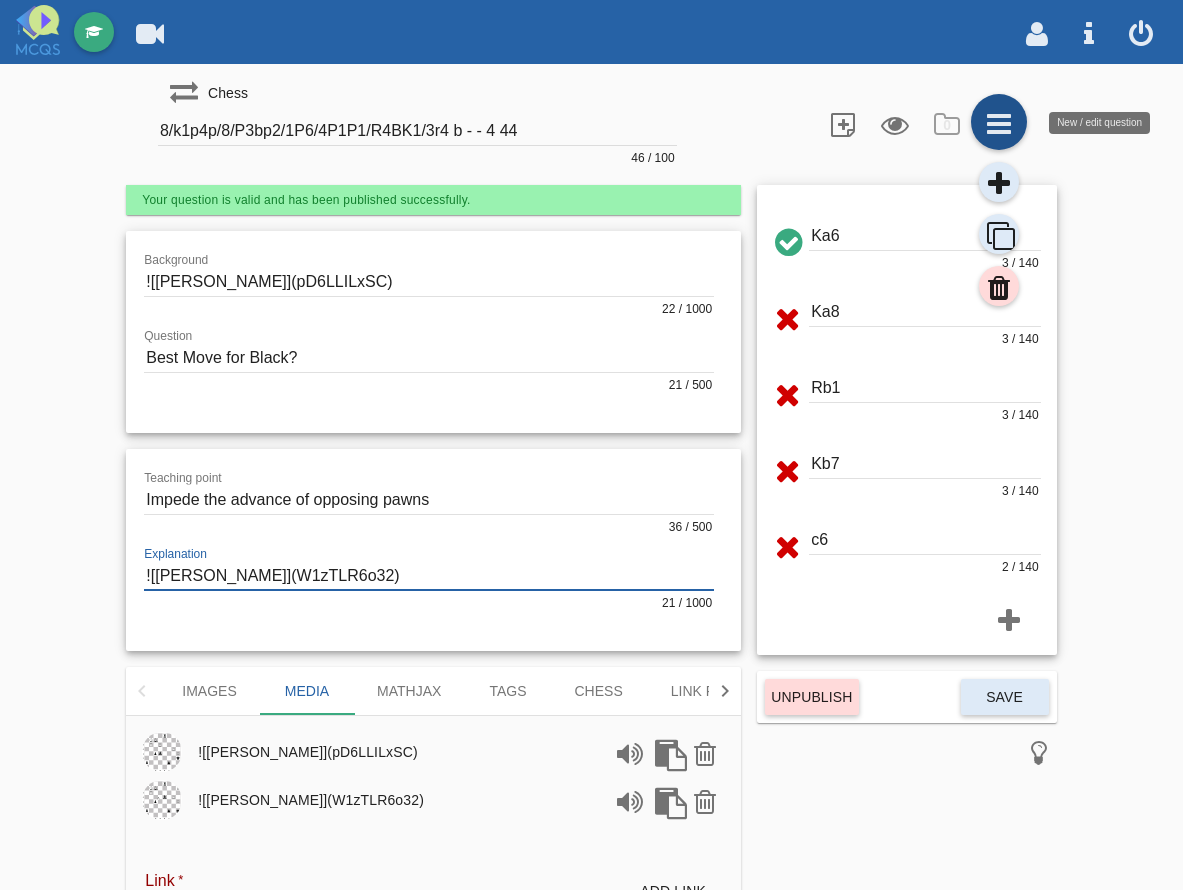 scroll, scrollTop: 0, scrollLeft: 0, axis: both 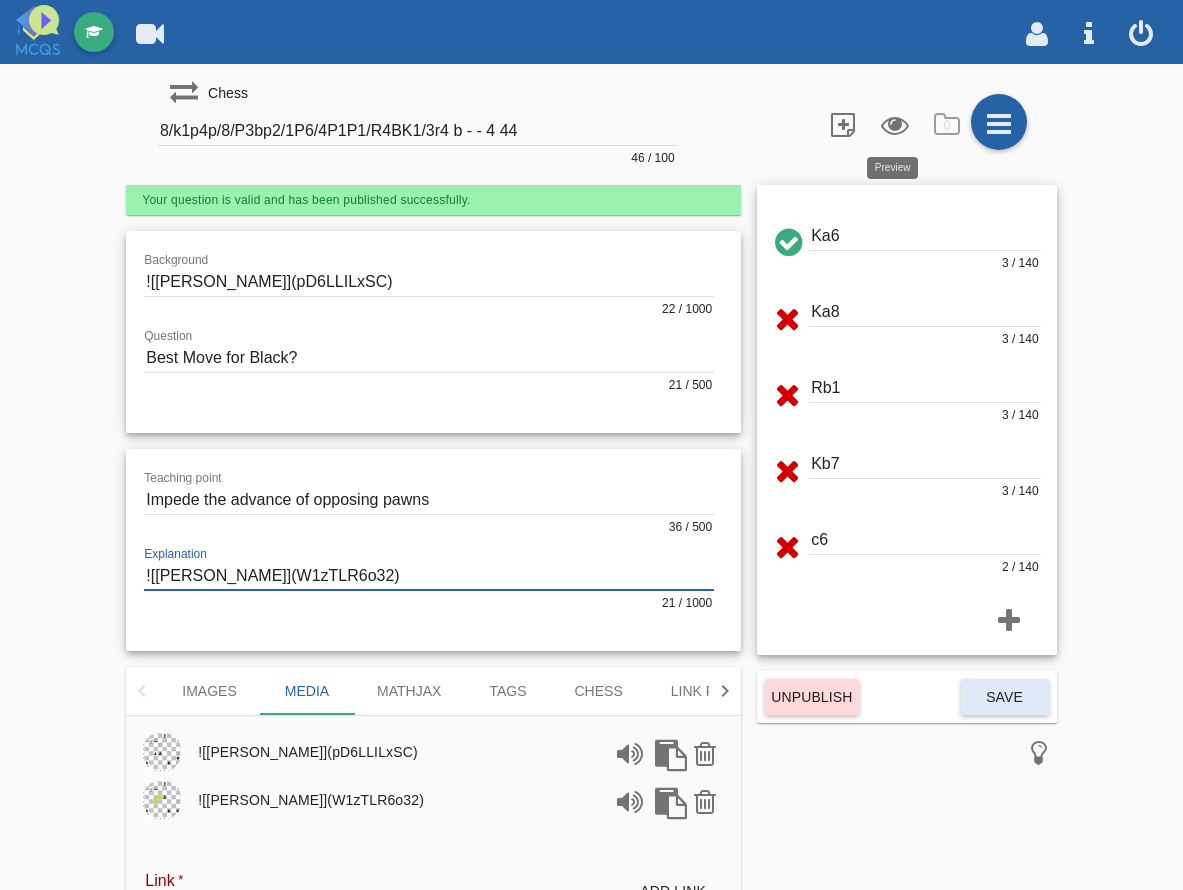 click at bounding box center (893, 123) 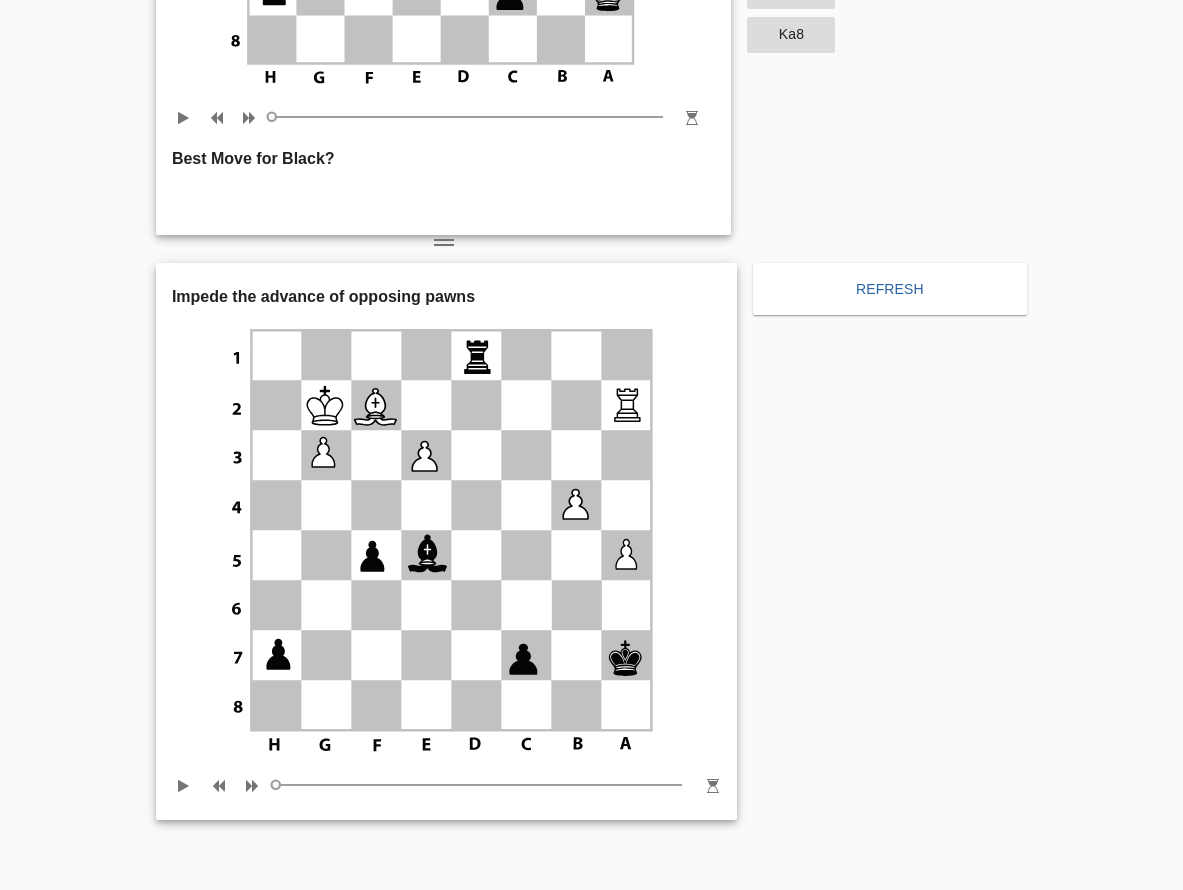 scroll, scrollTop: 538, scrollLeft: 0, axis: vertical 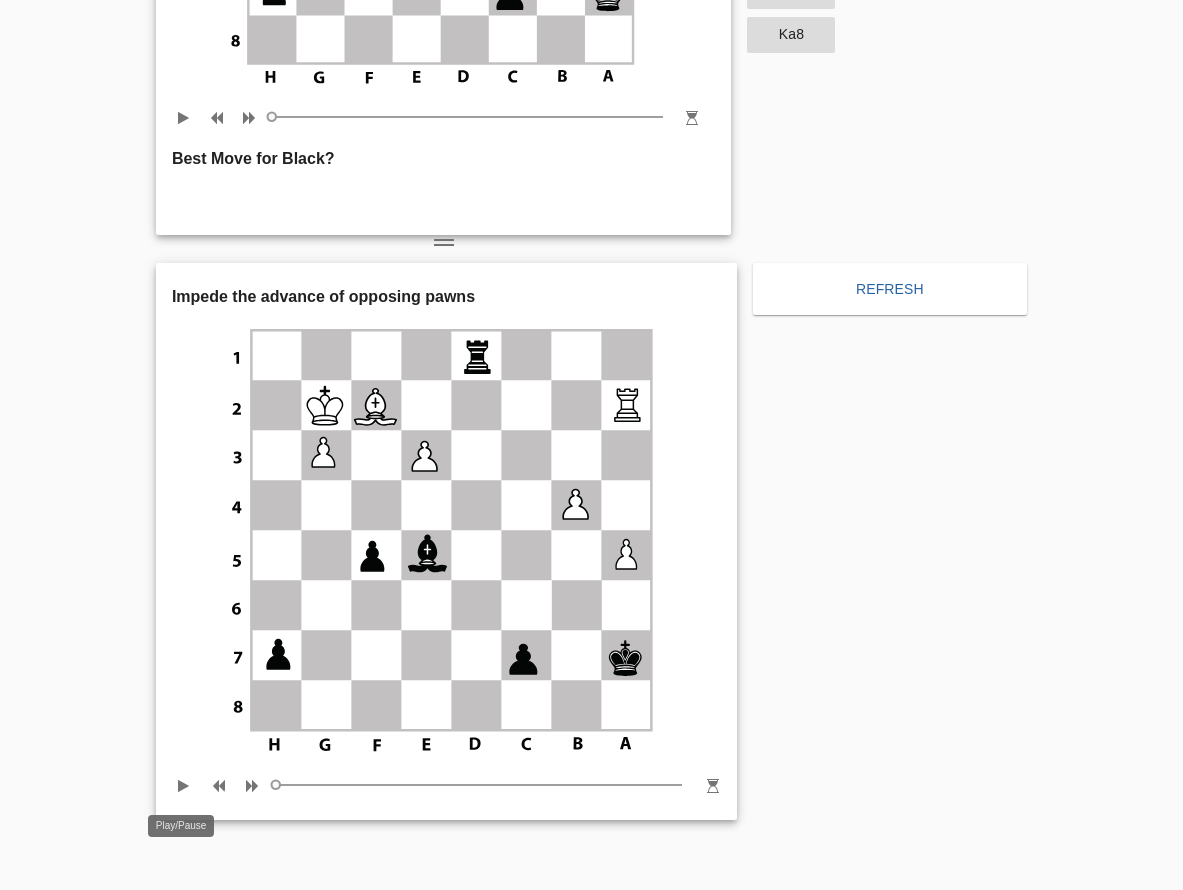 click at bounding box center [184, 781] 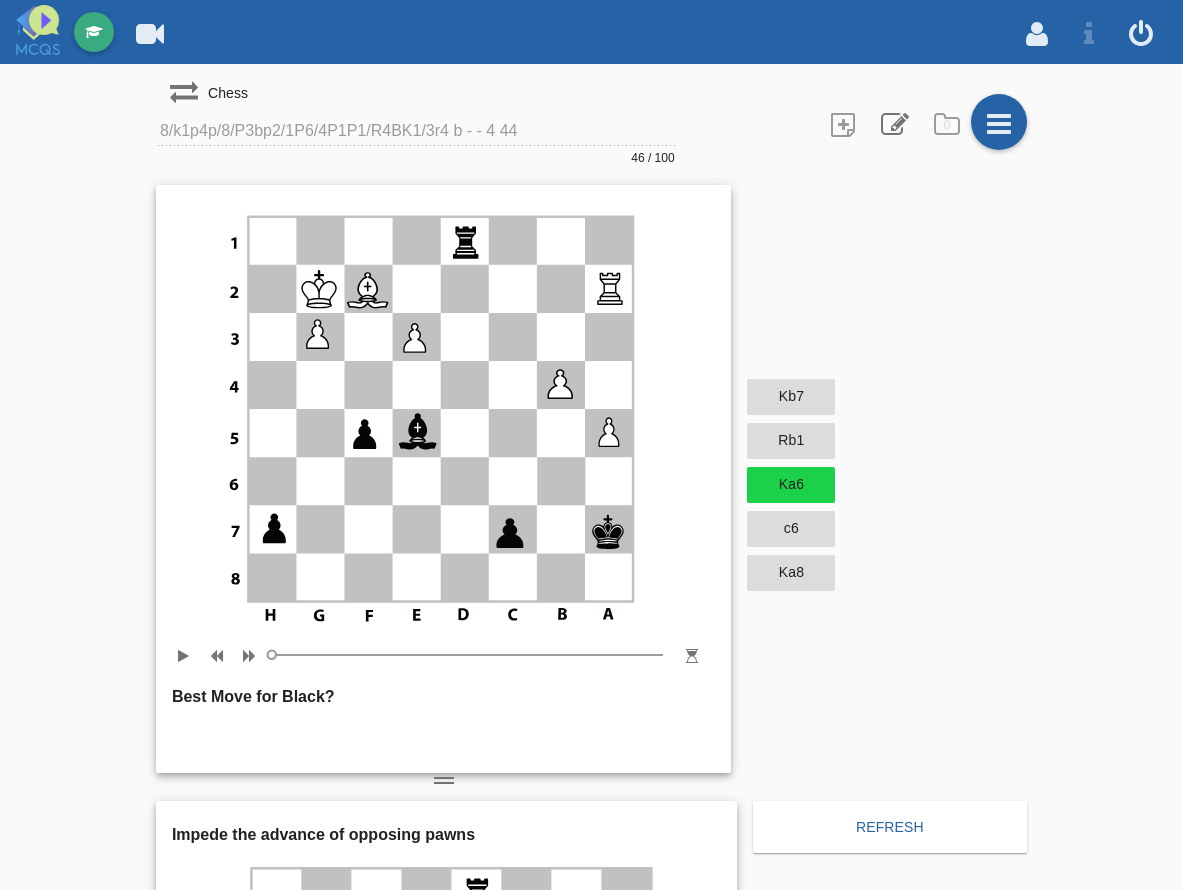 scroll, scrollTop: 0, scrollLeft: 0, axis: both 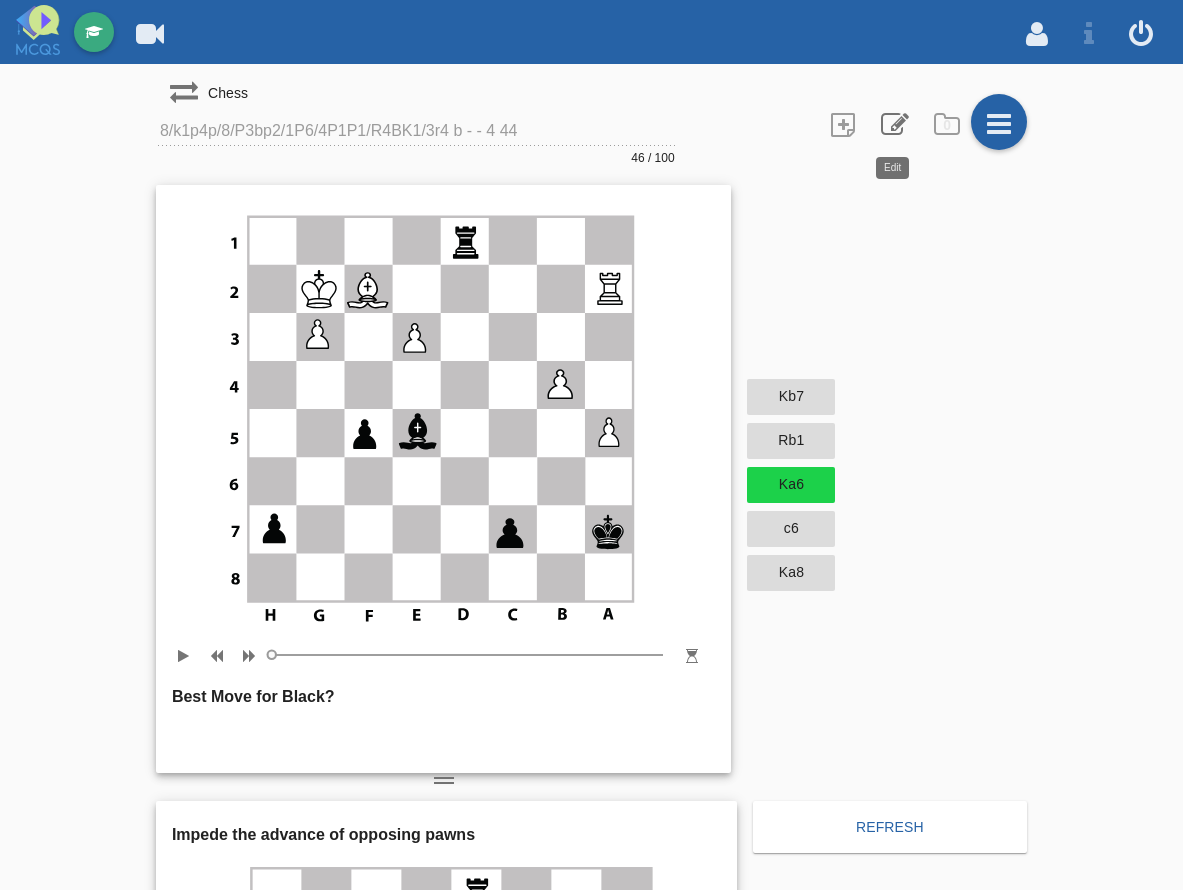 click at bounding box center [893, 123] 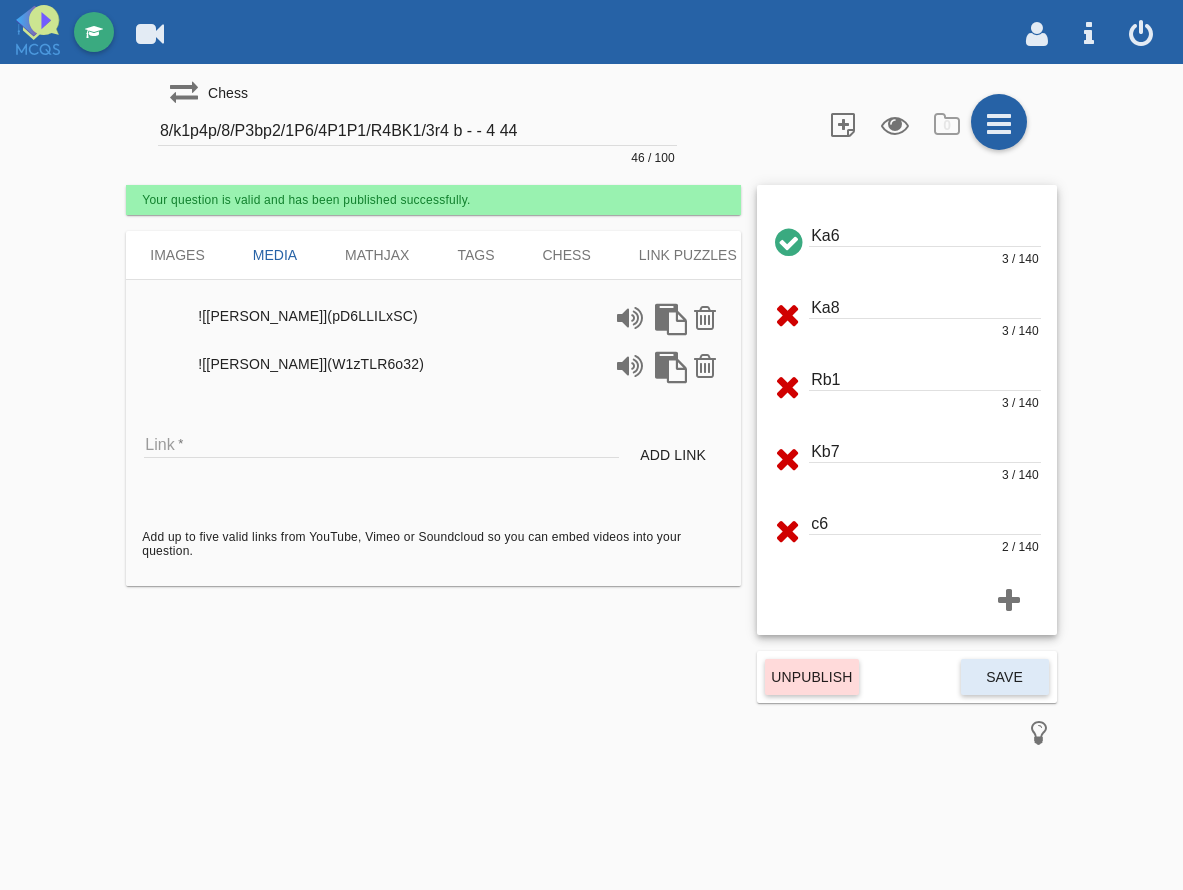 type on "rnbqkbnr/pppppppp/8/8/8/8/PPPPPPPP/RNBQKBNR w KQkq - 0 1" 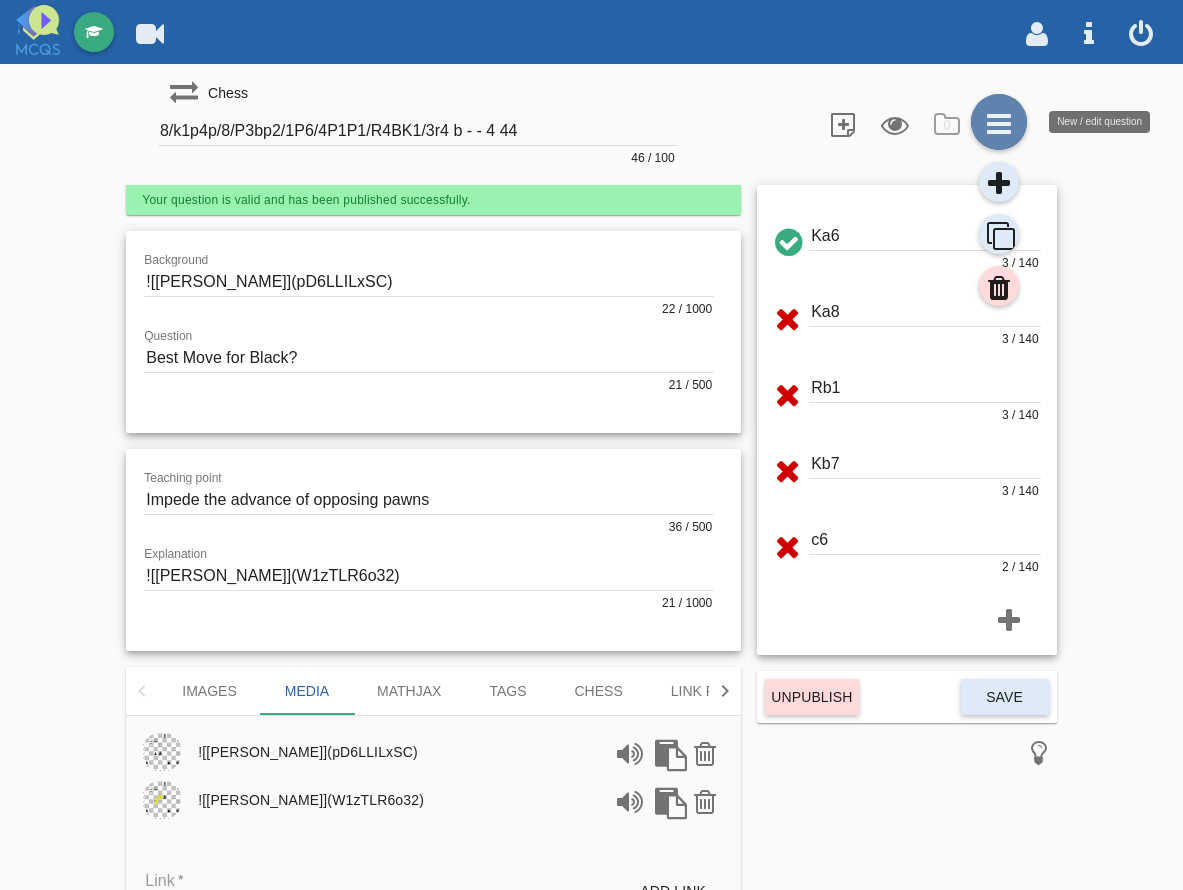 click at bounding box center [999, 122] 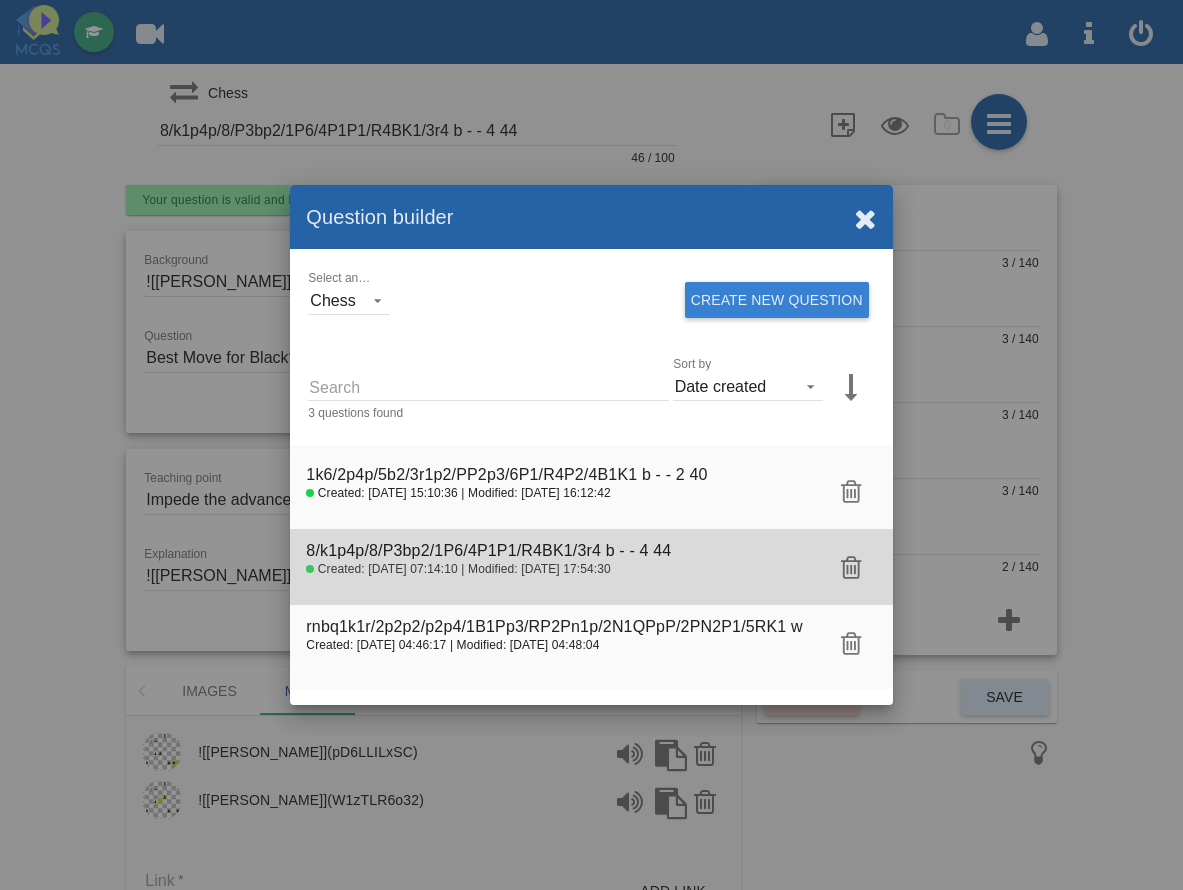 click 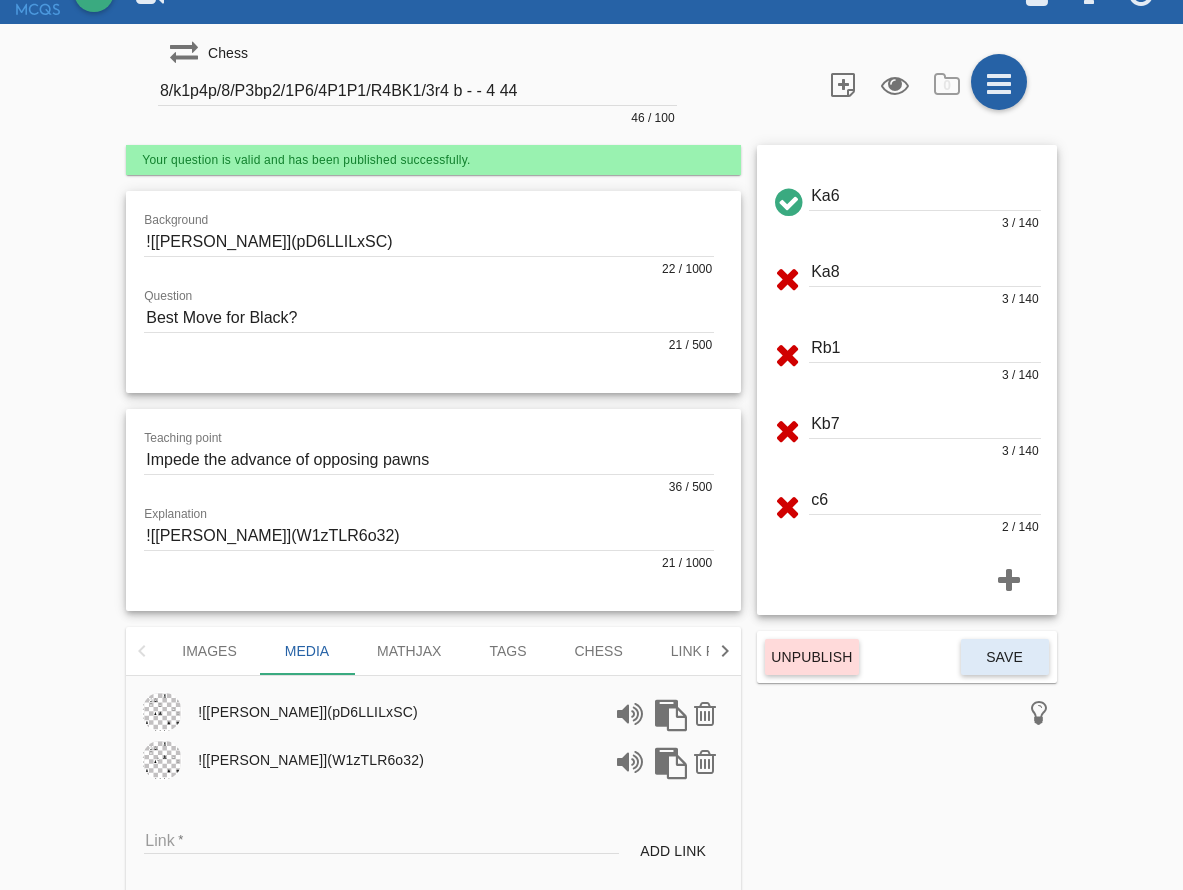 scroll, scrollTop: 62, scrollLeft: 0, axis: vertical 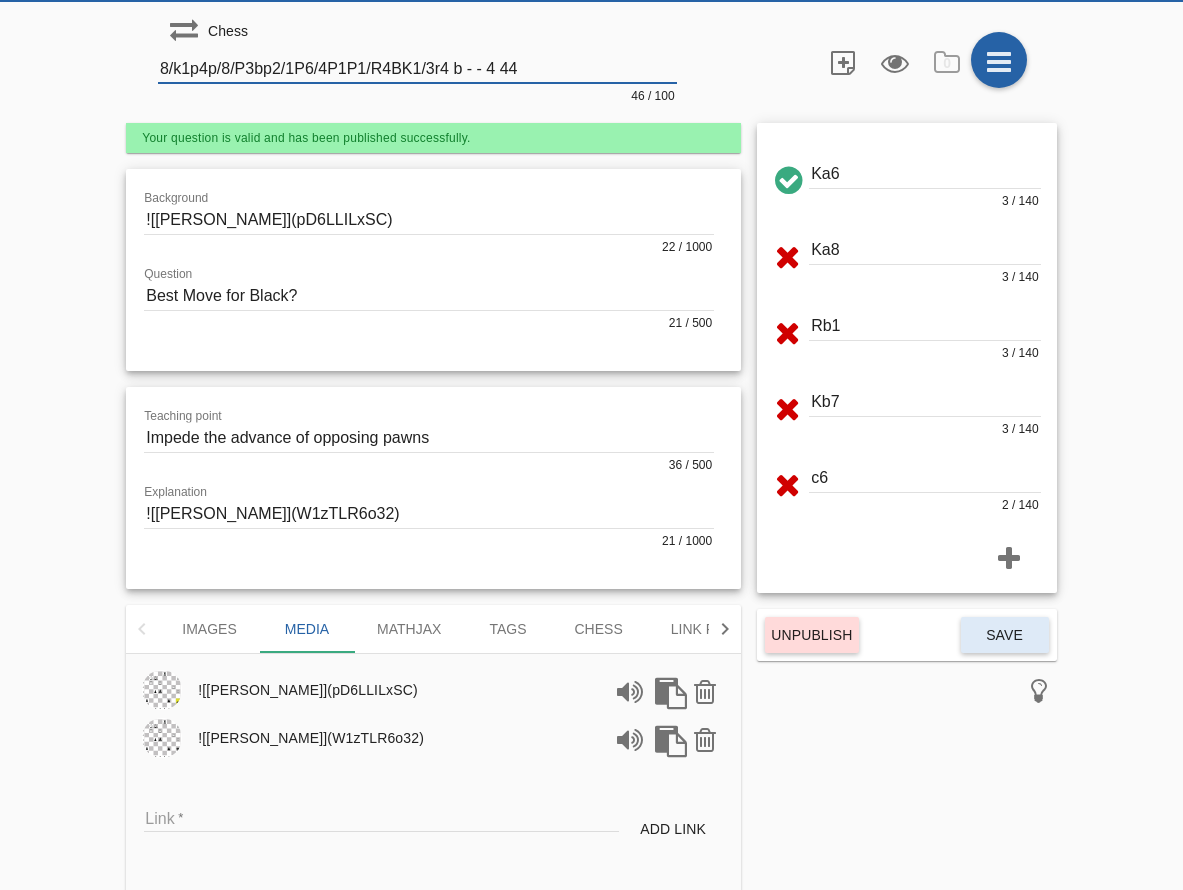 drag, startPoint x: 530, startPoint y: 71, endPoint x: 146, endPoint y: 63, distance: 384.0833 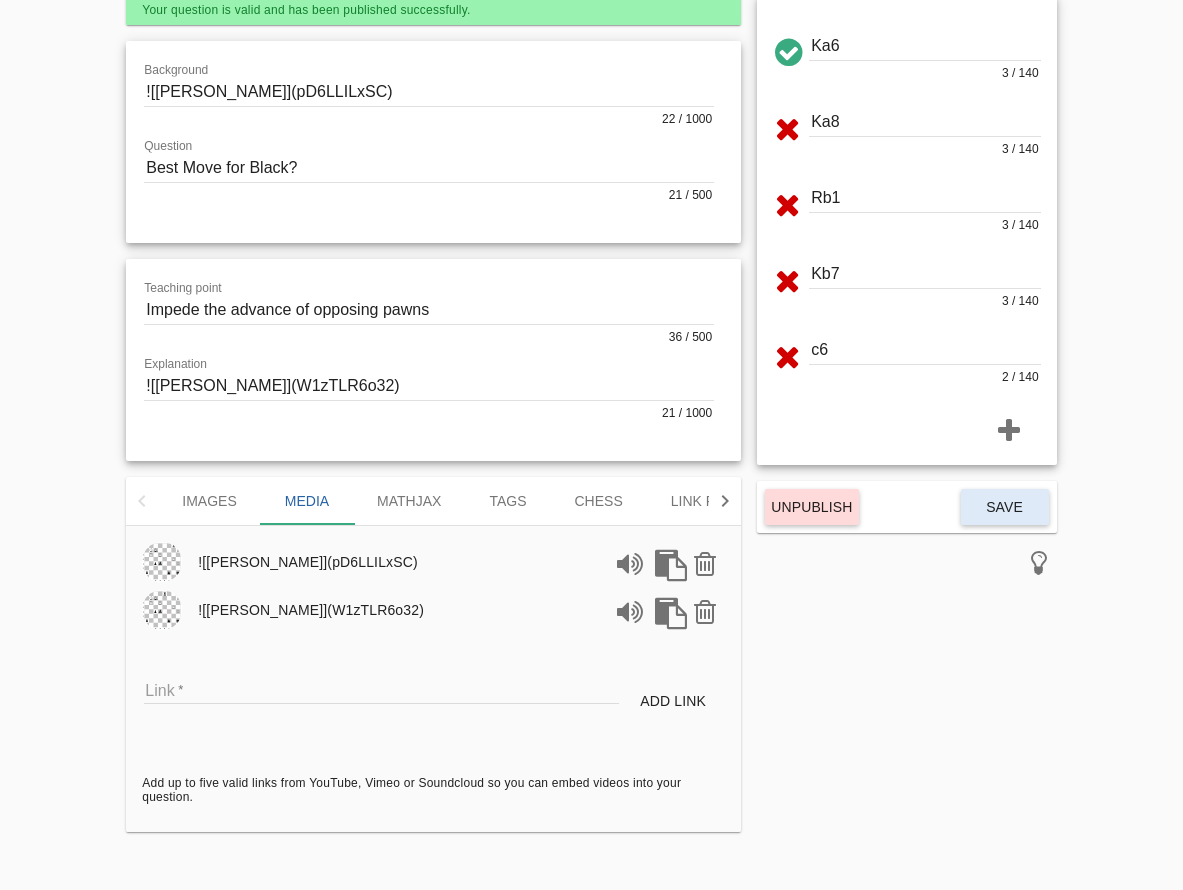 scroll, scrollTop: 190, scrollLeft: 0, axis: vertical 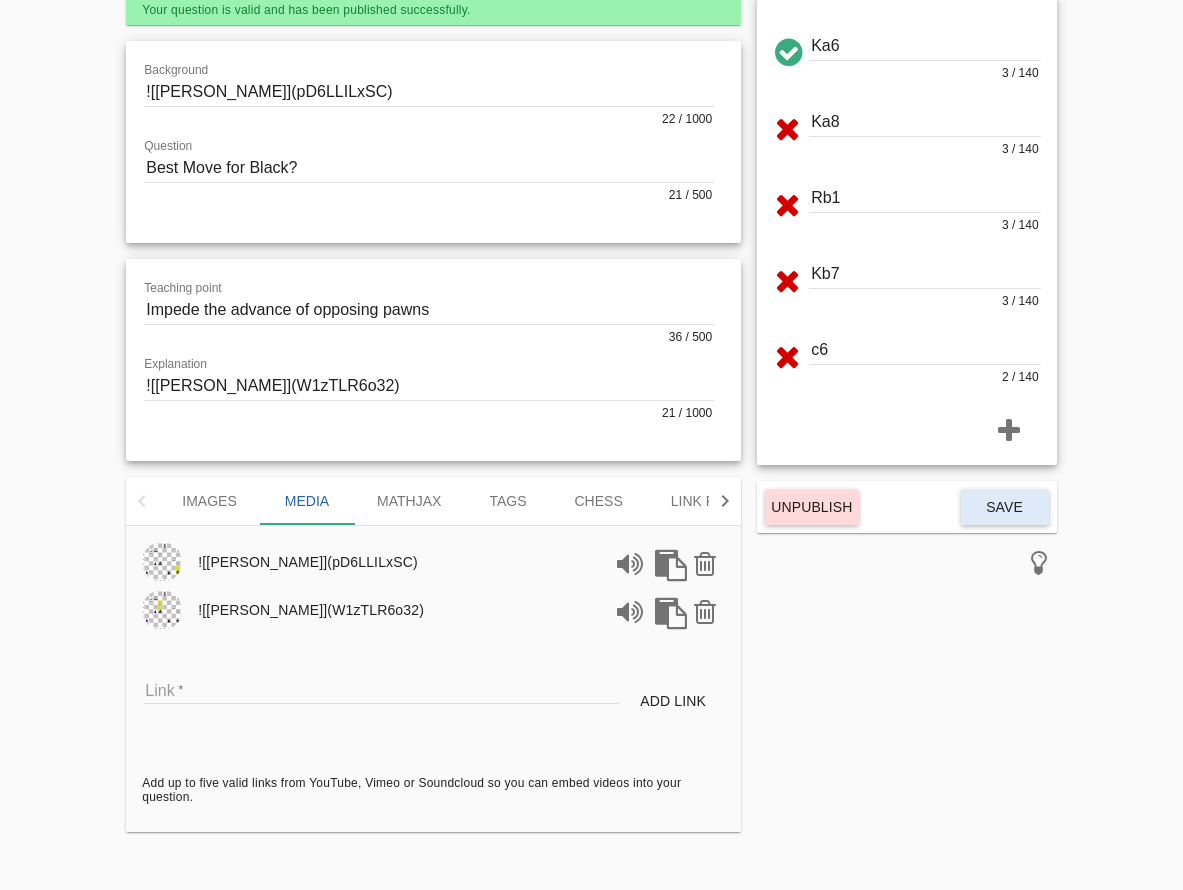 click on "Link" at bounding box center [381, 689] 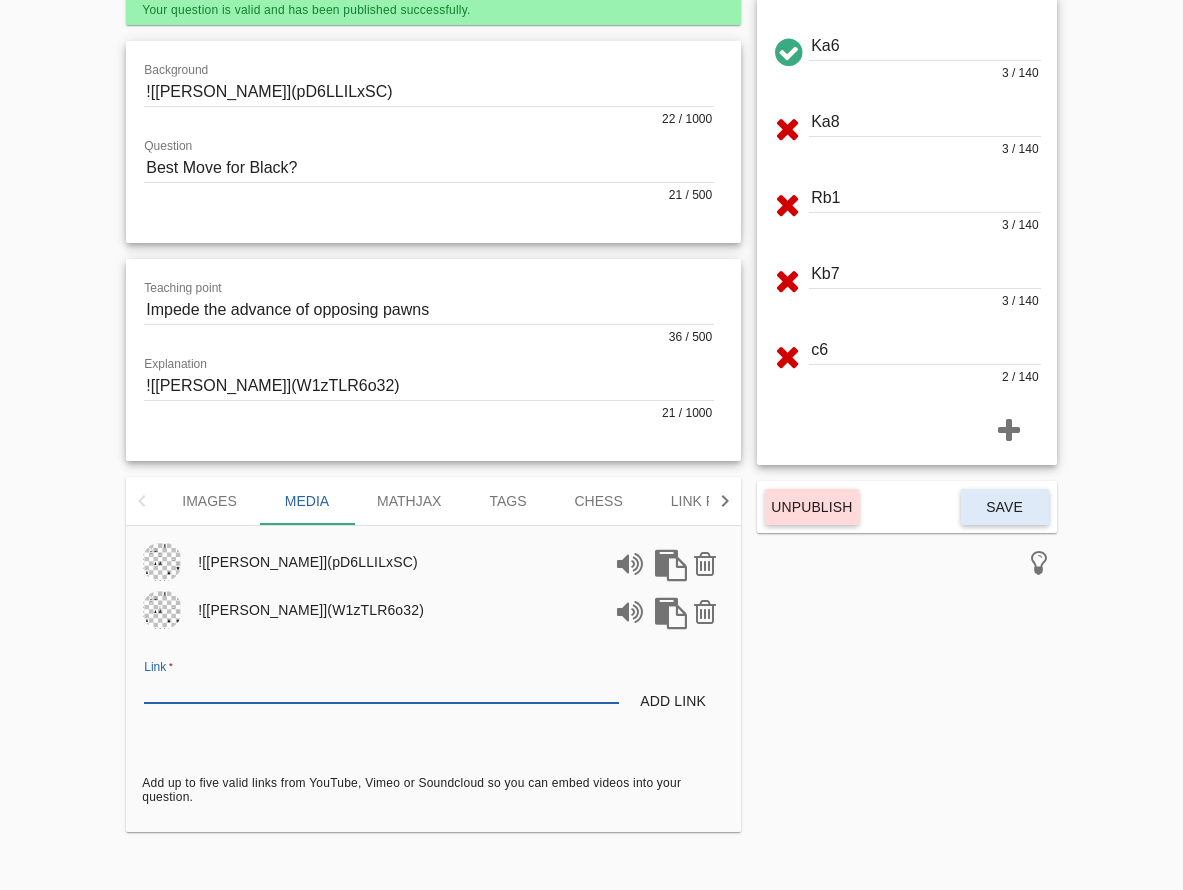 paste on "[URL][PERSON_NAME][DOMAIN_NAME]" 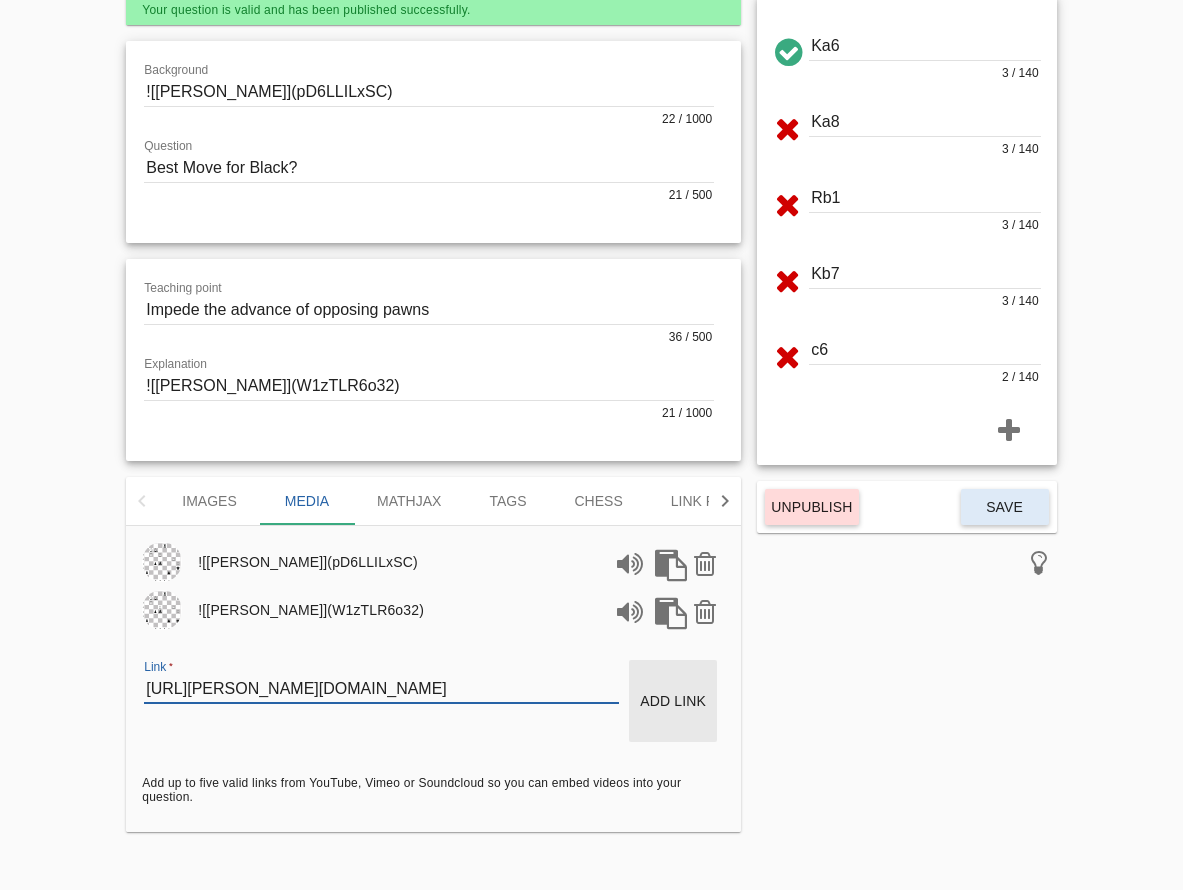 click on "Add link" at bounding box center (673, 701) 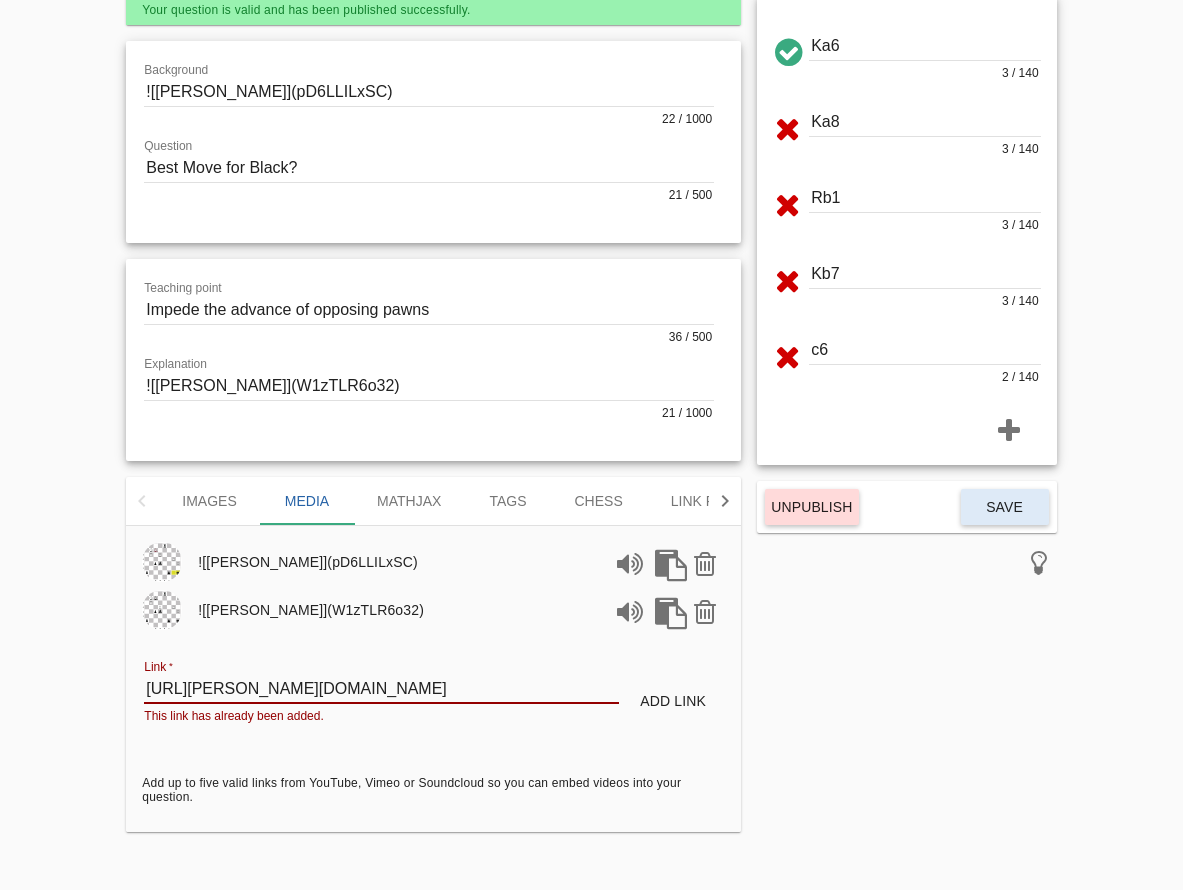 scroll, scrollTop: 190, scrollLeft: 0, axis: vertical 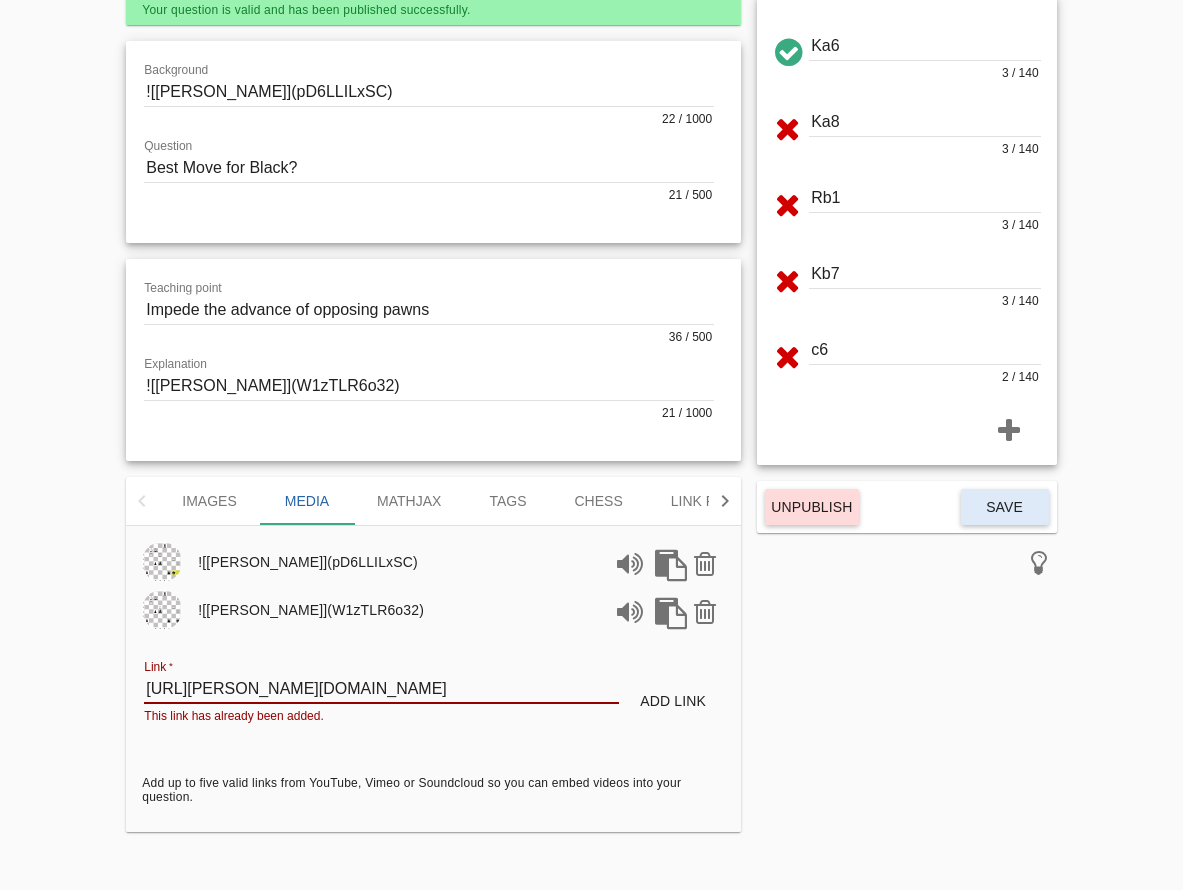 click on "[URL][PERSON_NAME][DOMAIN_NAME]" at bounding box center (381, 689) 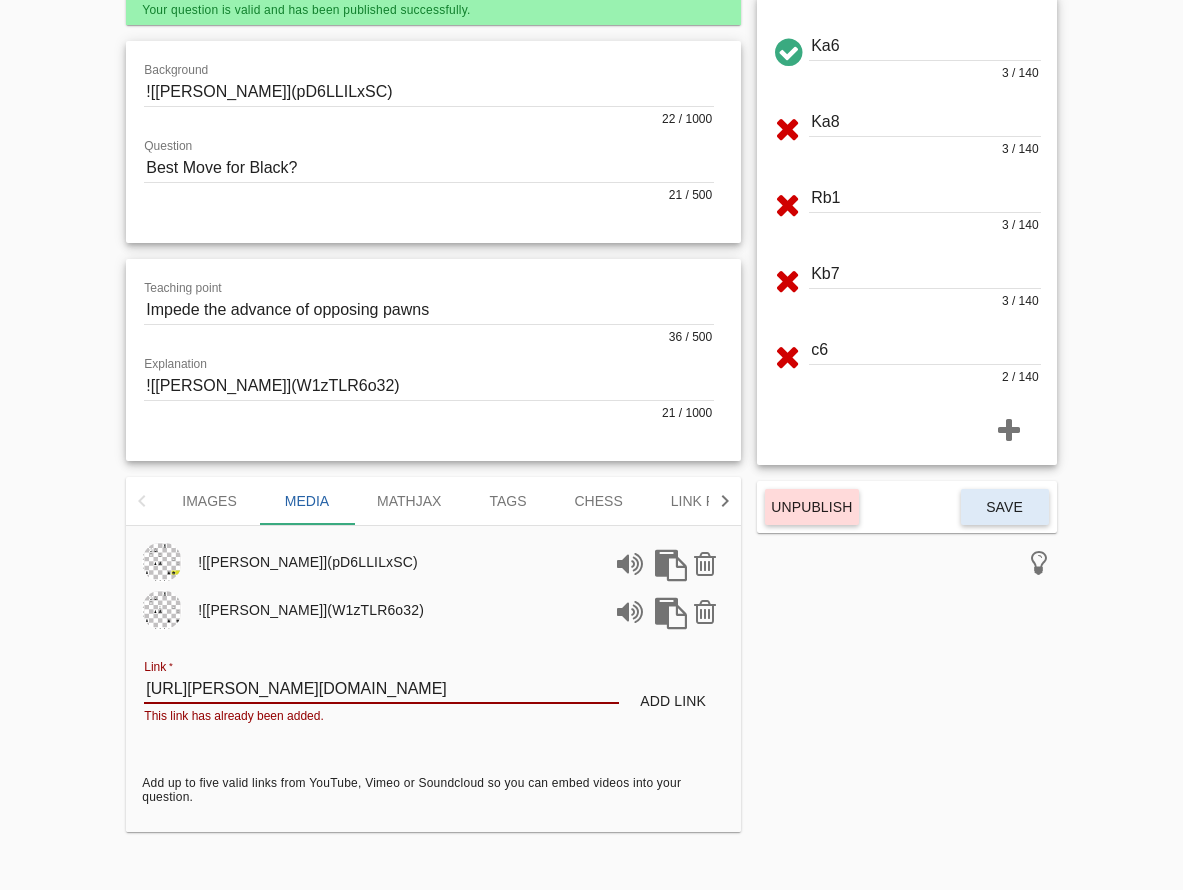 drag, startPoint x: 456, startPoint y: 694, endPoint x: 452, endPoint y: 731, distance: 37.215588 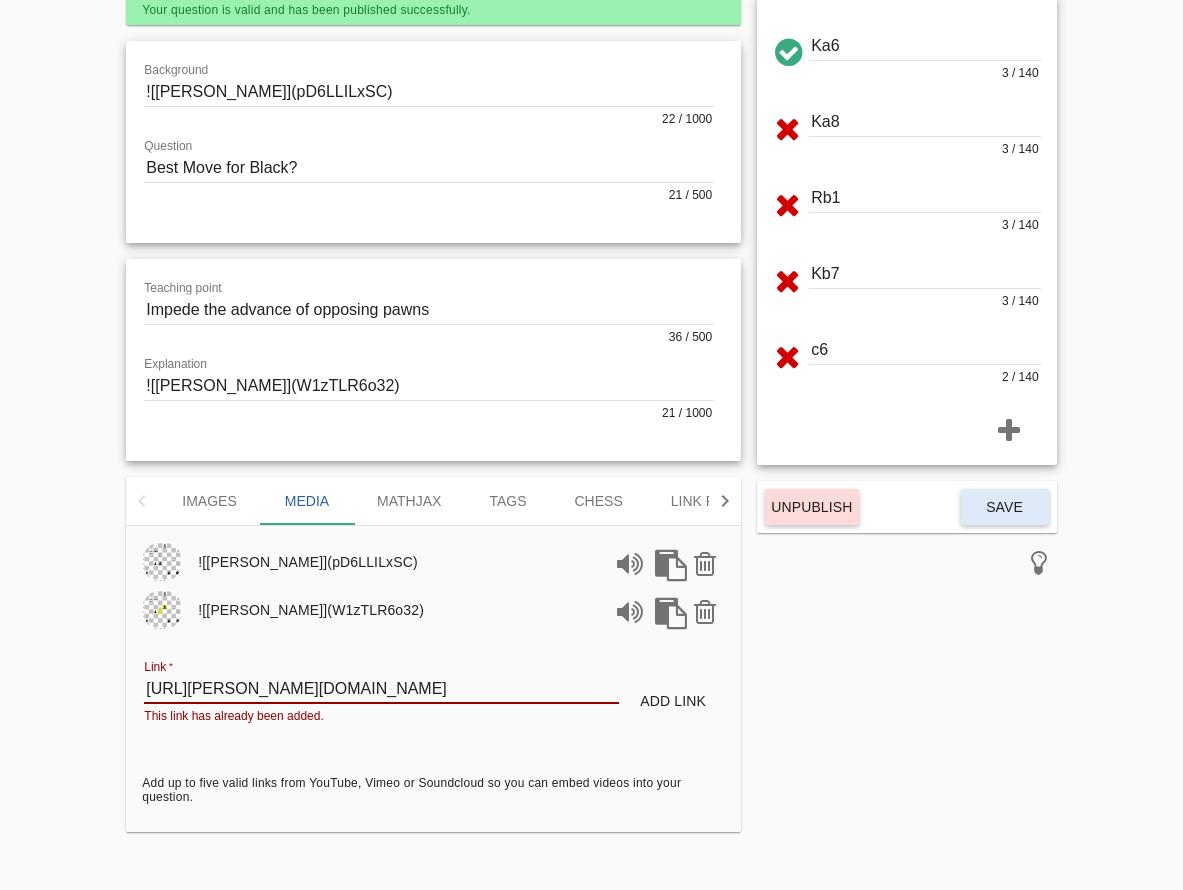 paste on "c7a92f35-4b75-4358-b383-fb3a0d01eaef/BUls6drMqa" 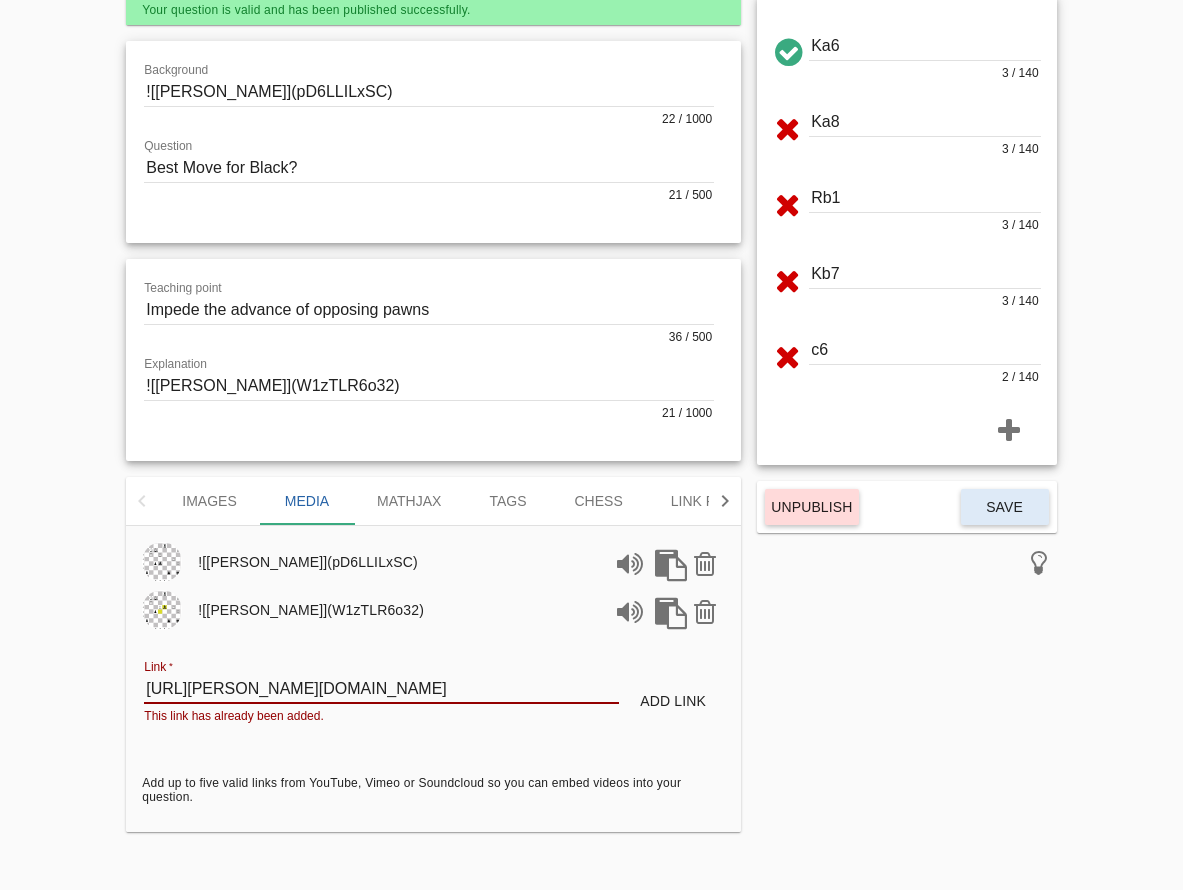 drag, startPoint x: 618, startPoint y: 689, endPoint x: -252, endPoint y: 650, distance: 870.8737 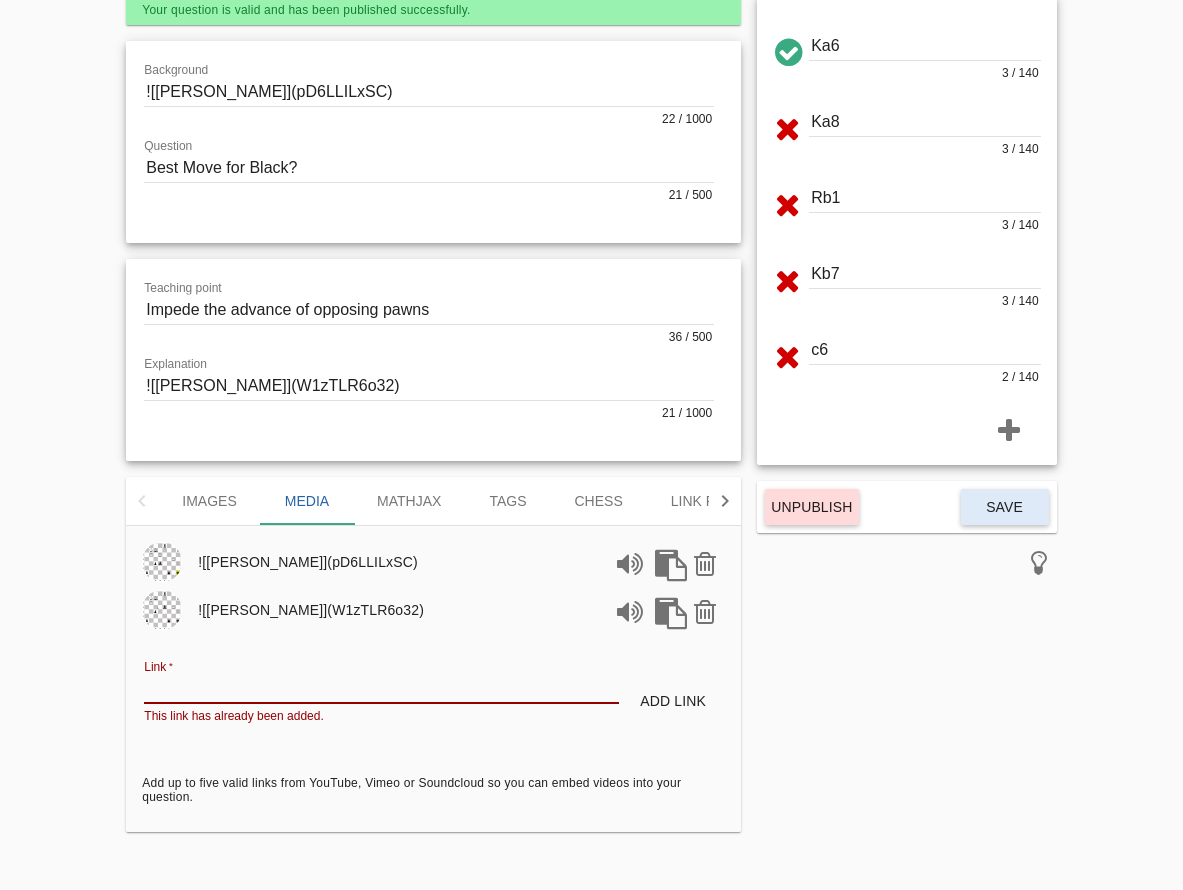 paste on "[URL][PERSON_NAME][DOMAIN_NAME]" 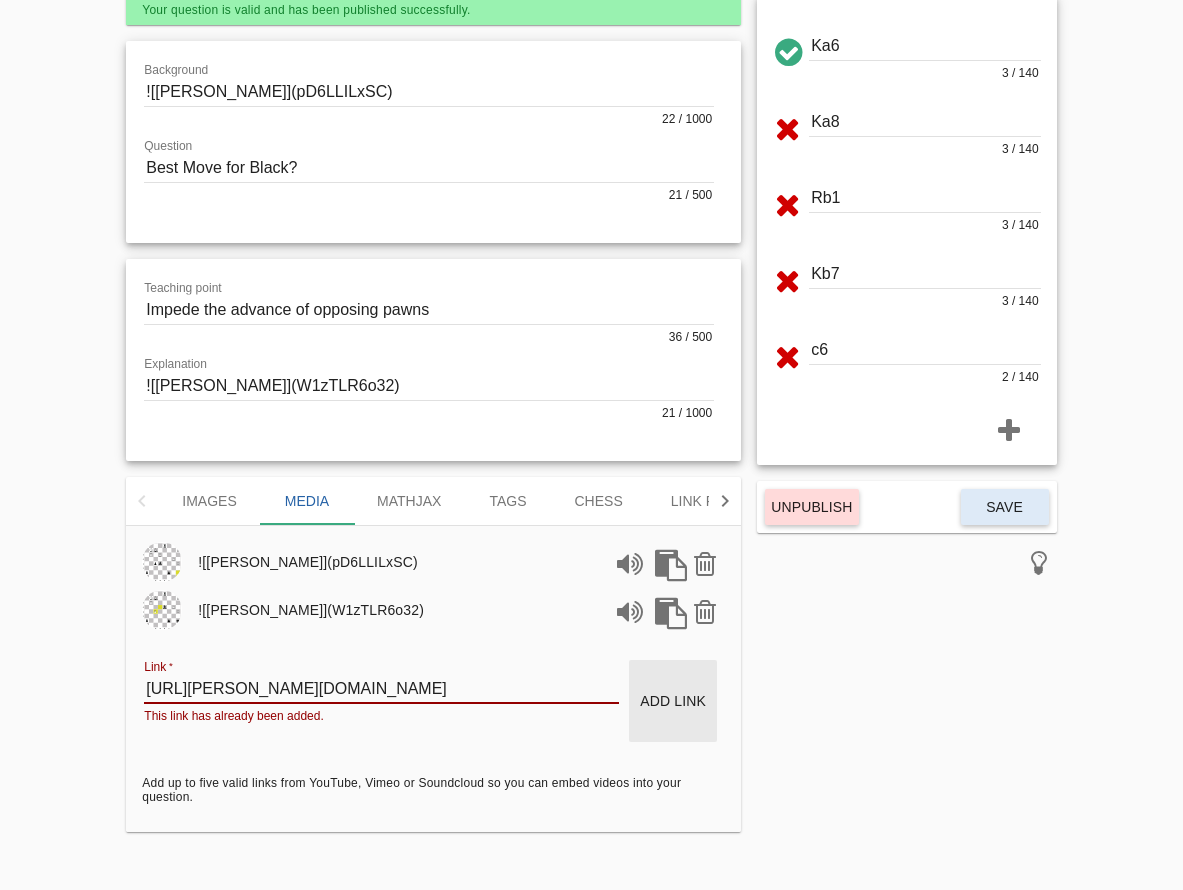 type on "[URL][PERSON_NAME][DOMAIN_NAME]" 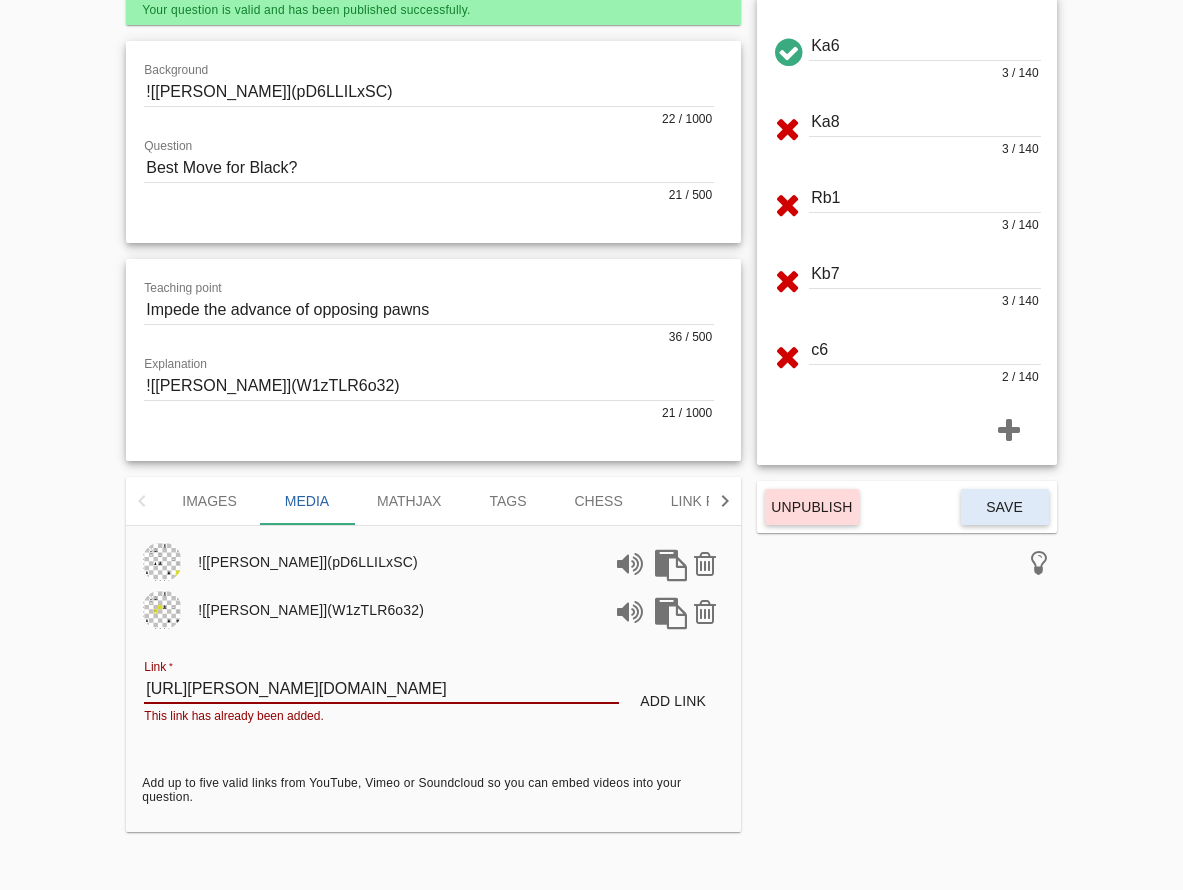 drag, startPoint x: 677, startPoint y: 704, endPoint x: 777, endPoint y: 735, distance: 104.69479 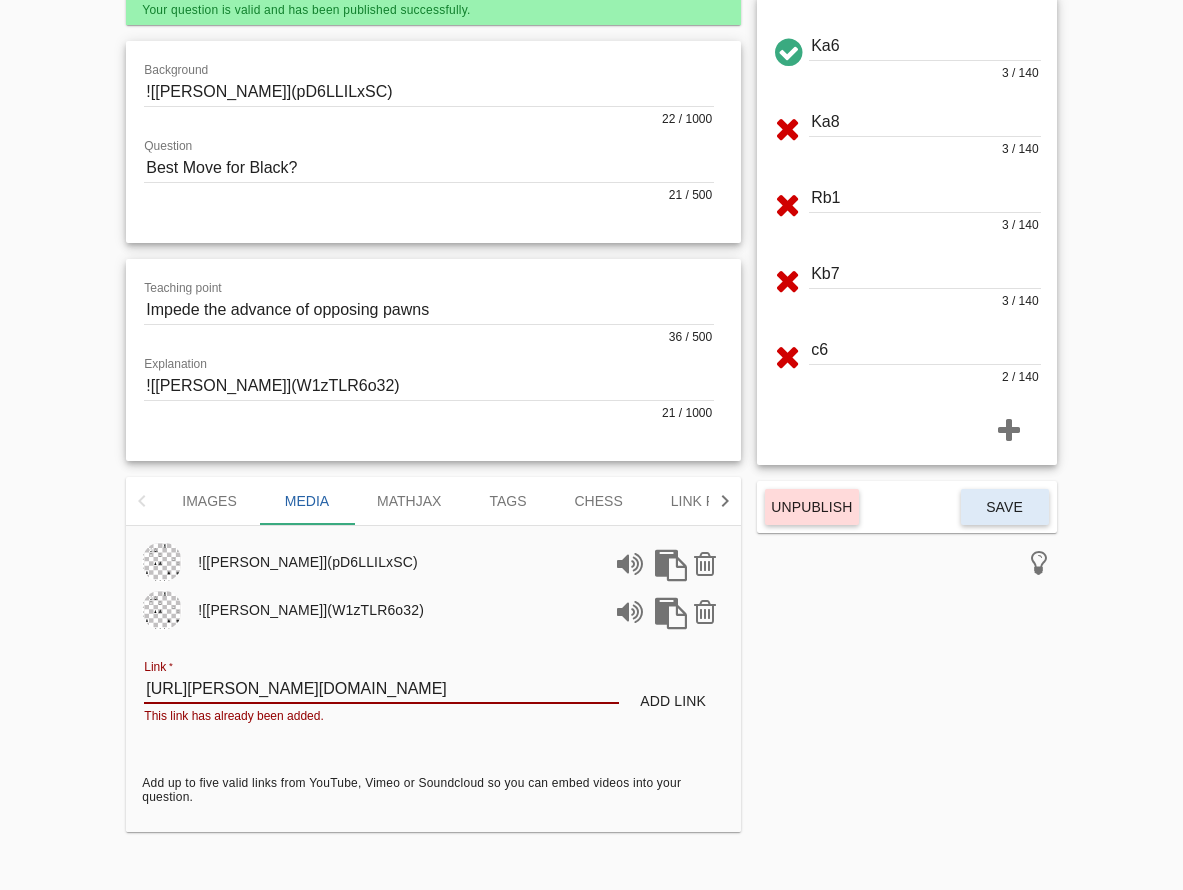 type 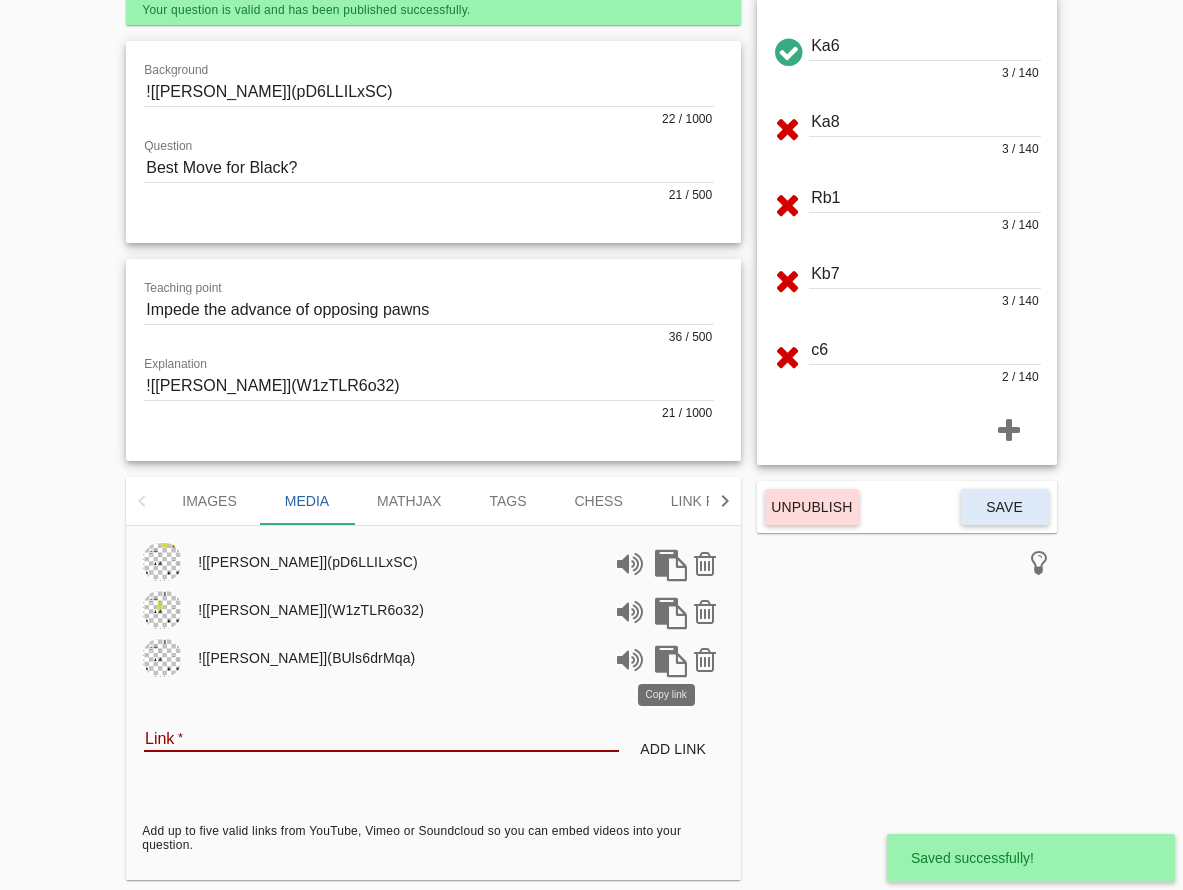 click at bounding box center (667, 658) 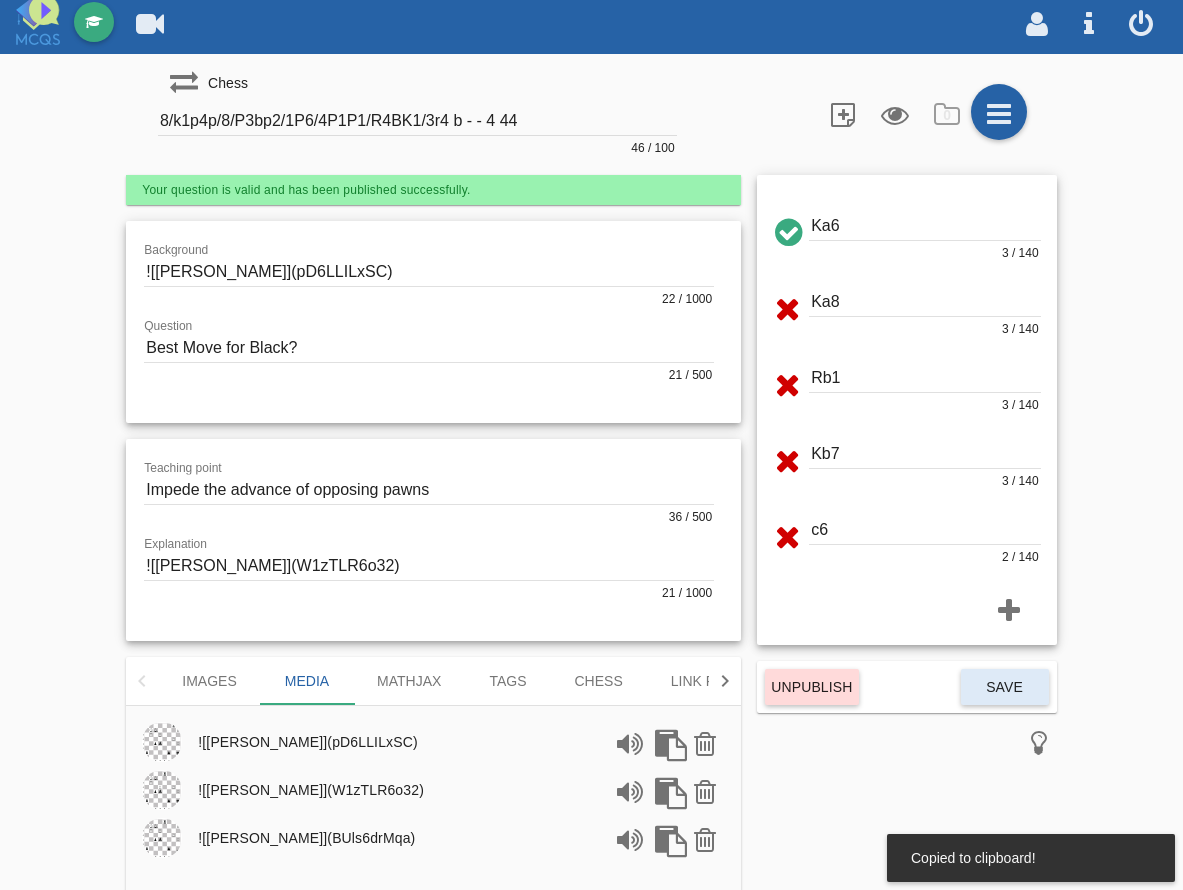 scroll, scrollTop: 8, scrollLeft: 0, axis: vertical 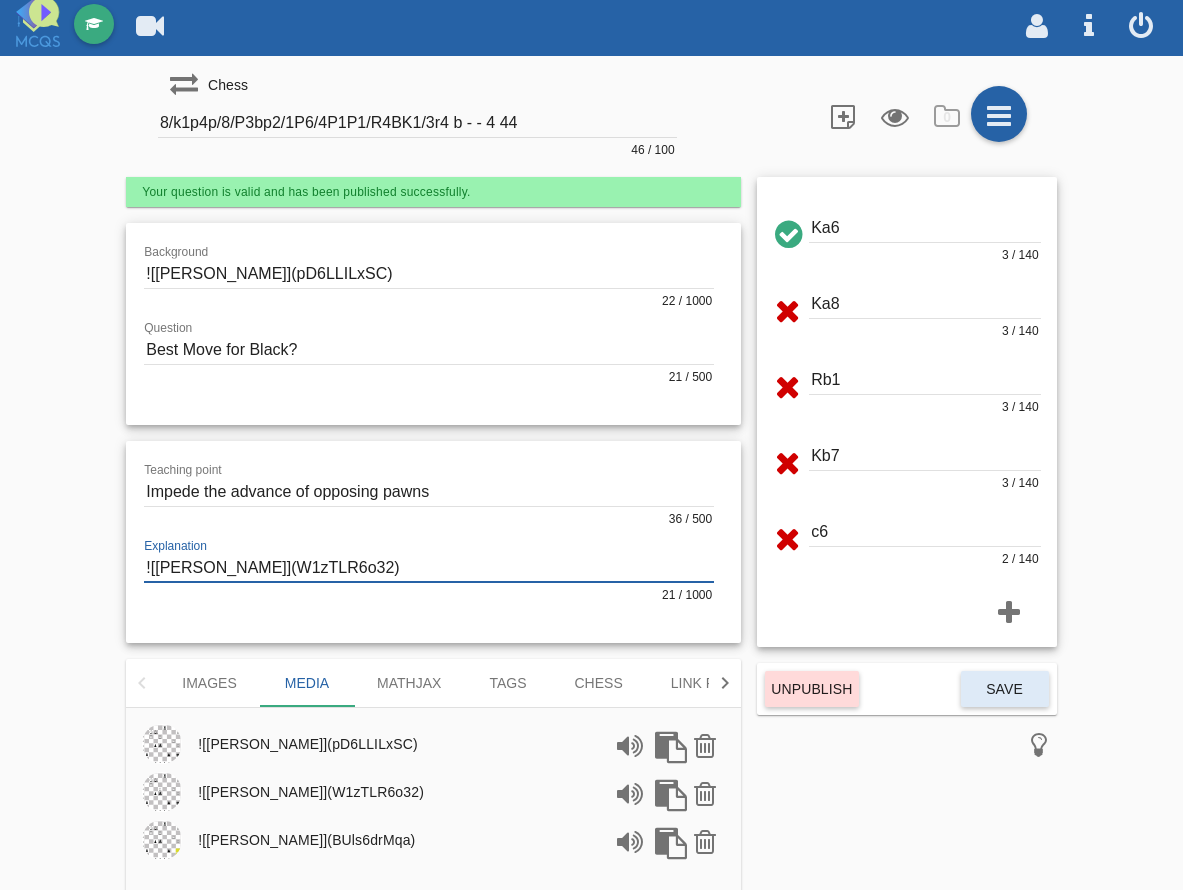 click at bounding box center [429, 568] 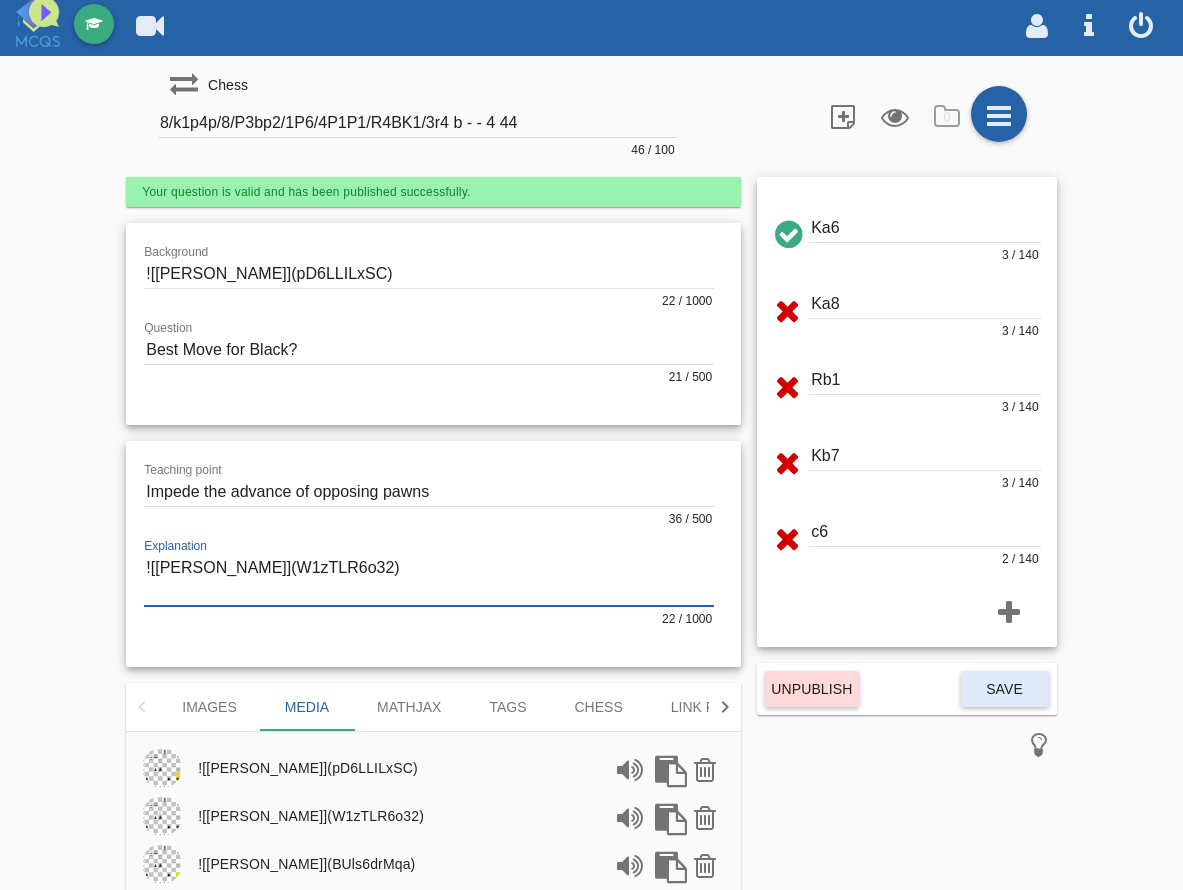 paste on "![[PERSON_NAME]](BUls6drMqa)" 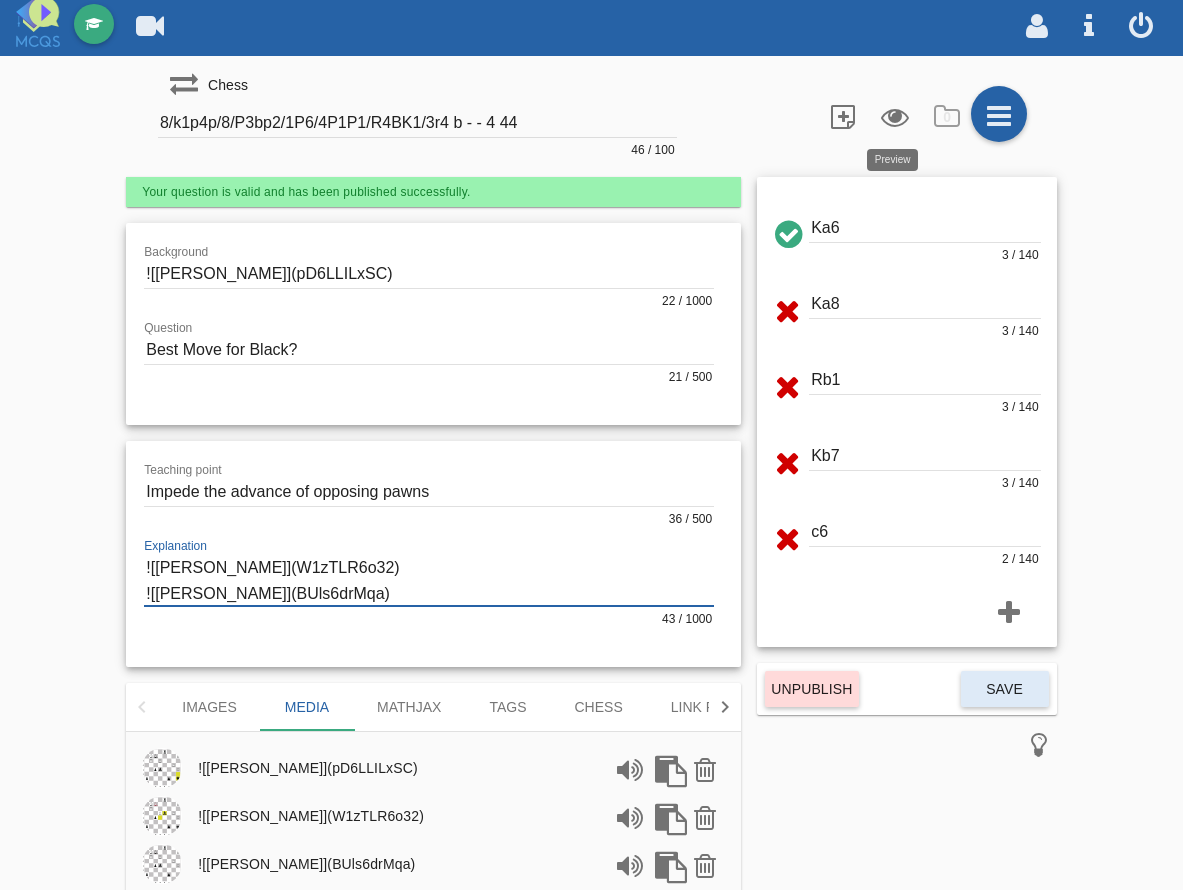 scroll, scrollTop: 13, scrollLeft: 0, axis: vertical 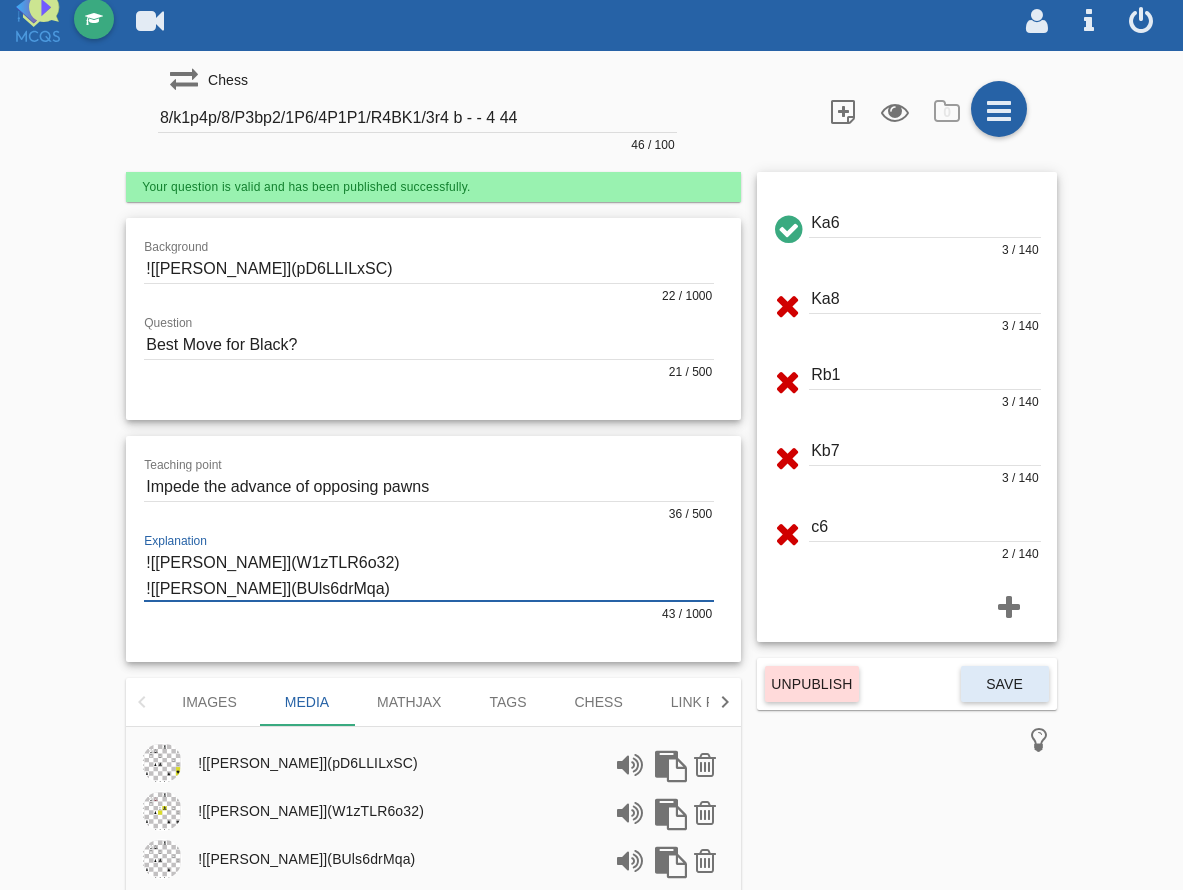type on "![[PERSON_NAME]](W1zTLR6o32)
![[PERSON_NAME]](BUls6drMqa)" 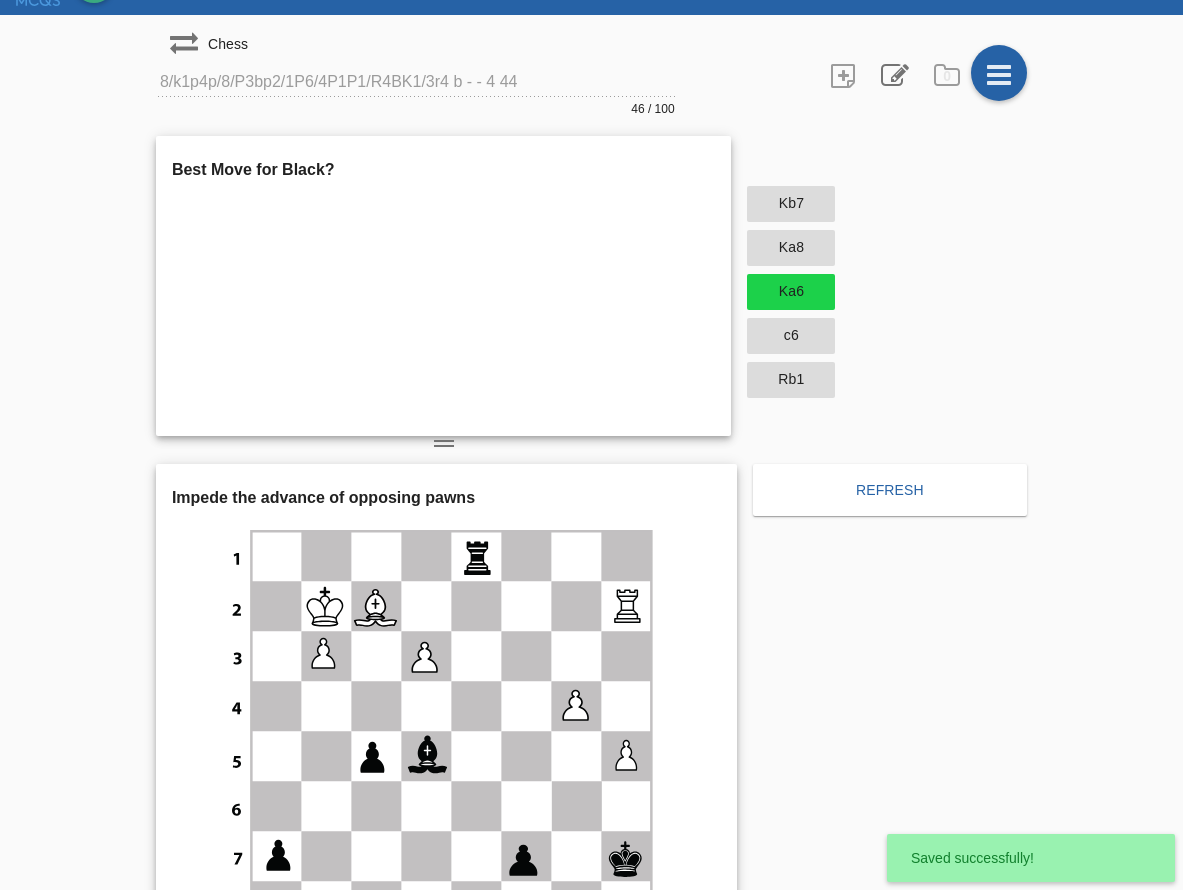 scroll, scrollTop: 478, scrollLeft: 0, axis: vertical 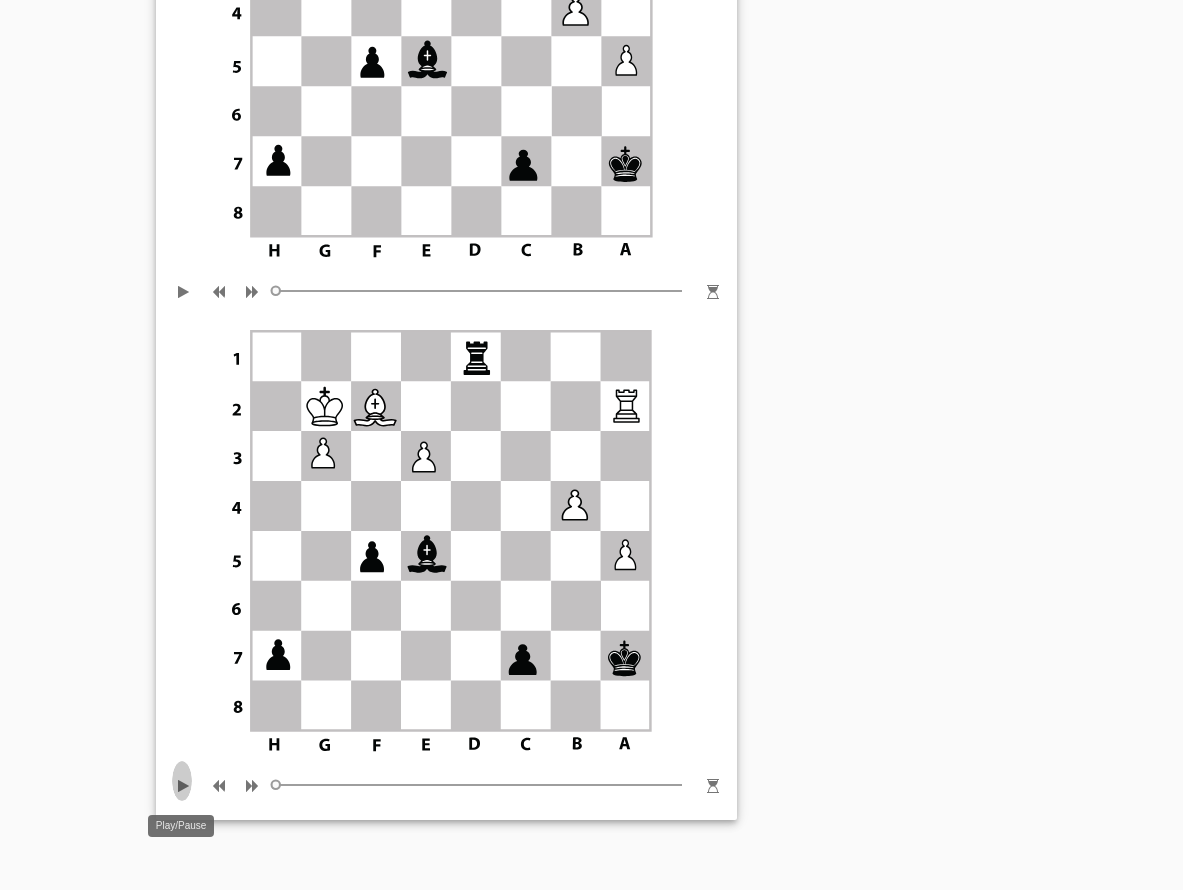 click at bounding box center (184, 781) 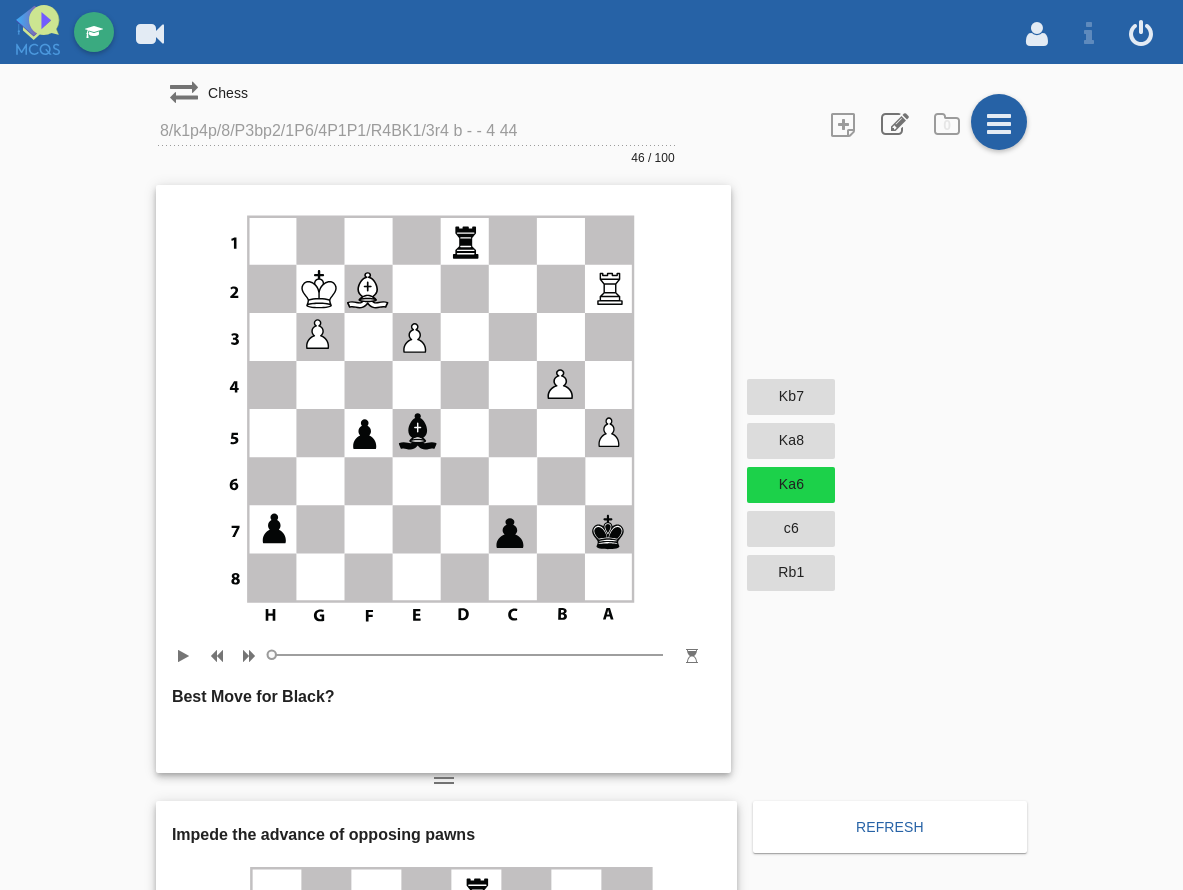 scroll, scrollTop: -2, scrollLeft: 0, axis: vertical 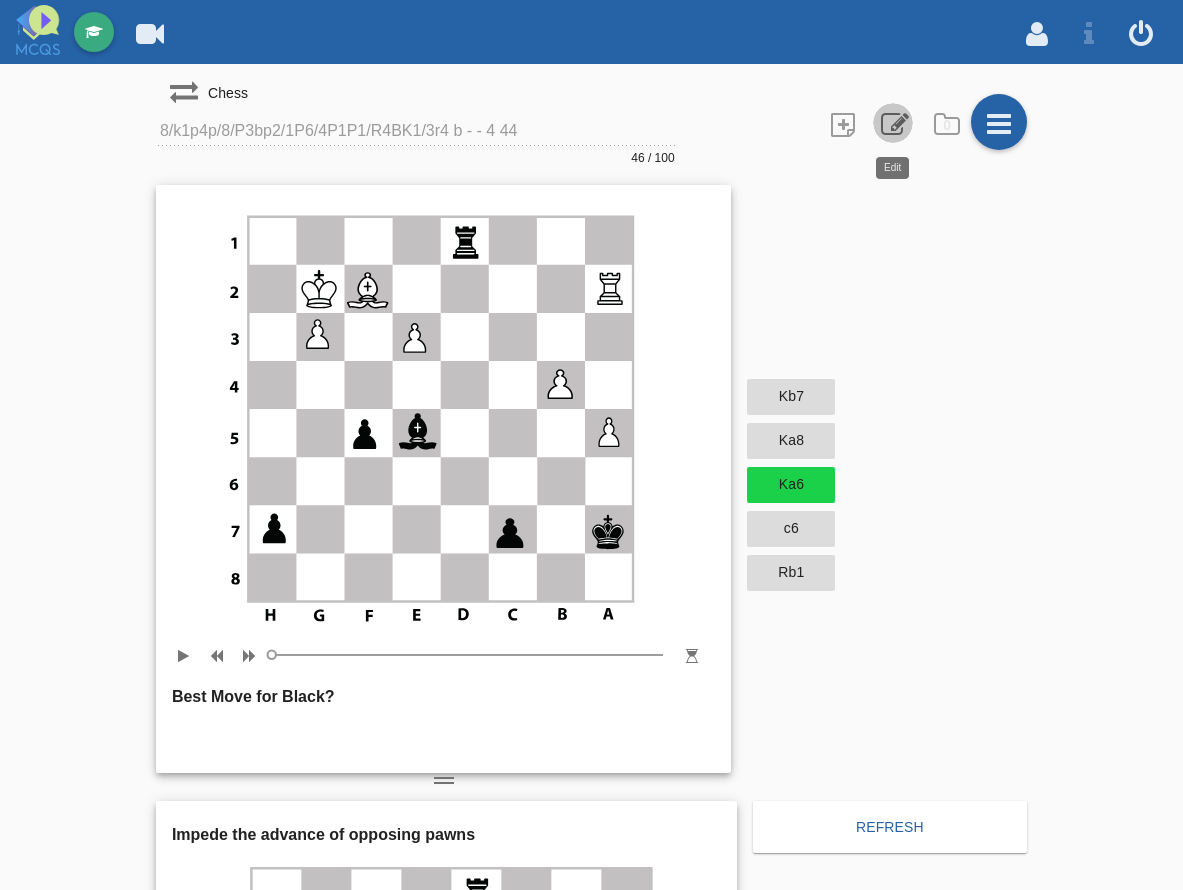 click at bounding box center (893, 123) 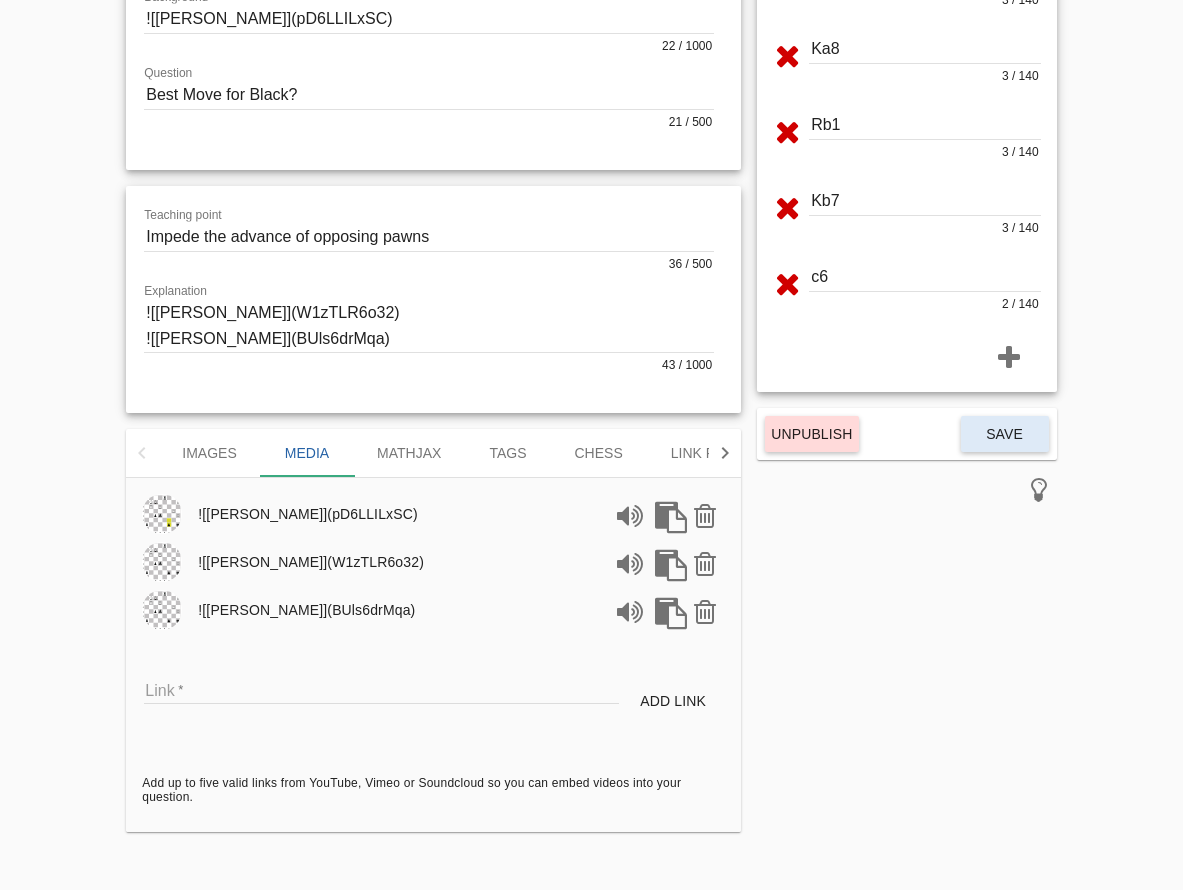 scroll, scrollTop: 257, scrollLeft: 0, axis: vertical 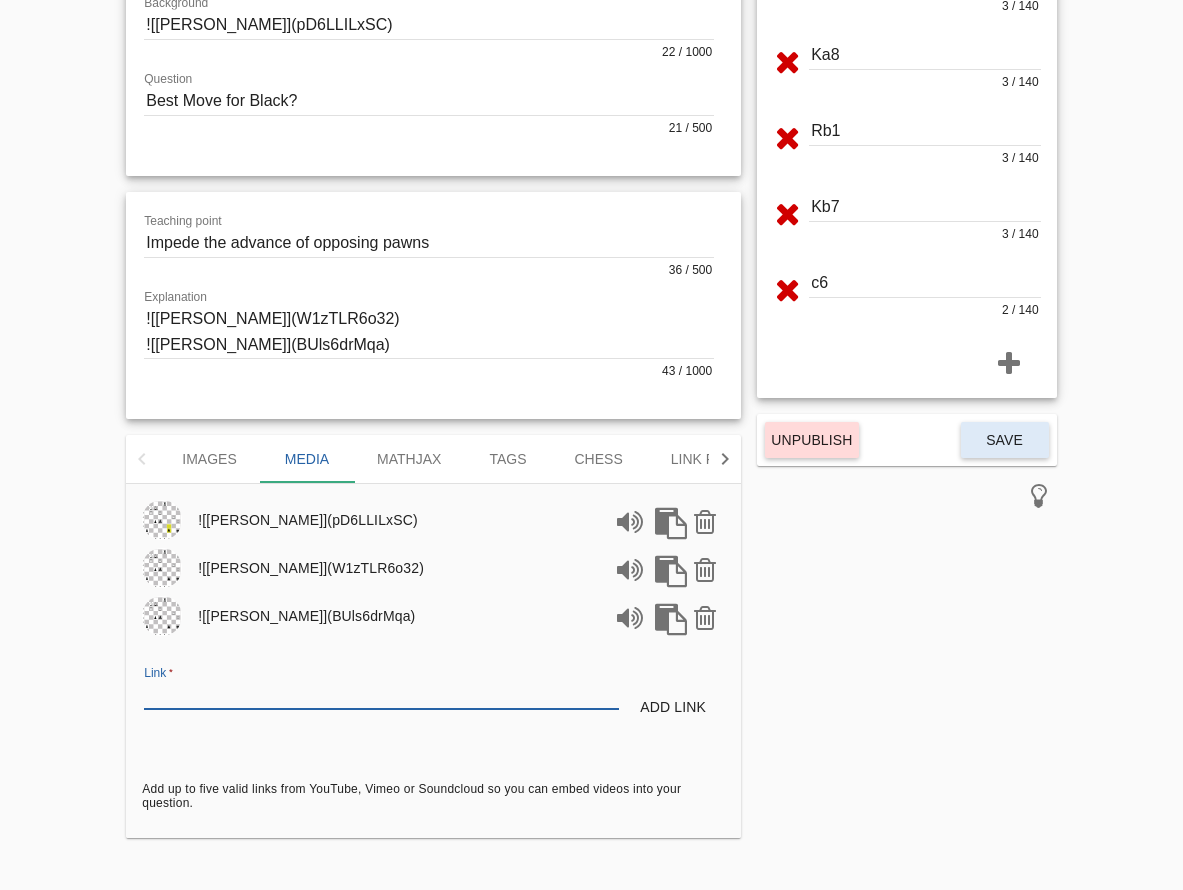 click on "Link" at bounding box center [381, 695] 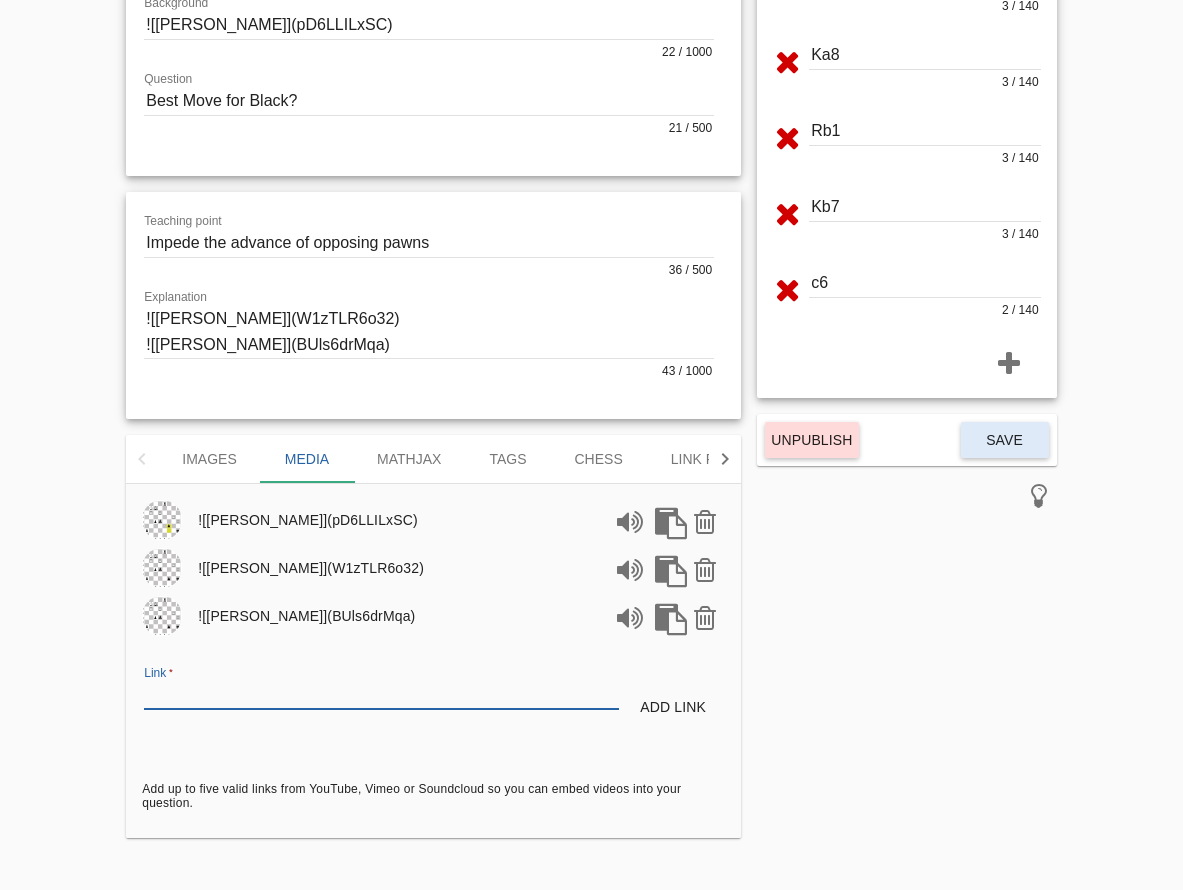 paste on "[URL][PERSON_NAME][DOMAIN_NAME]" 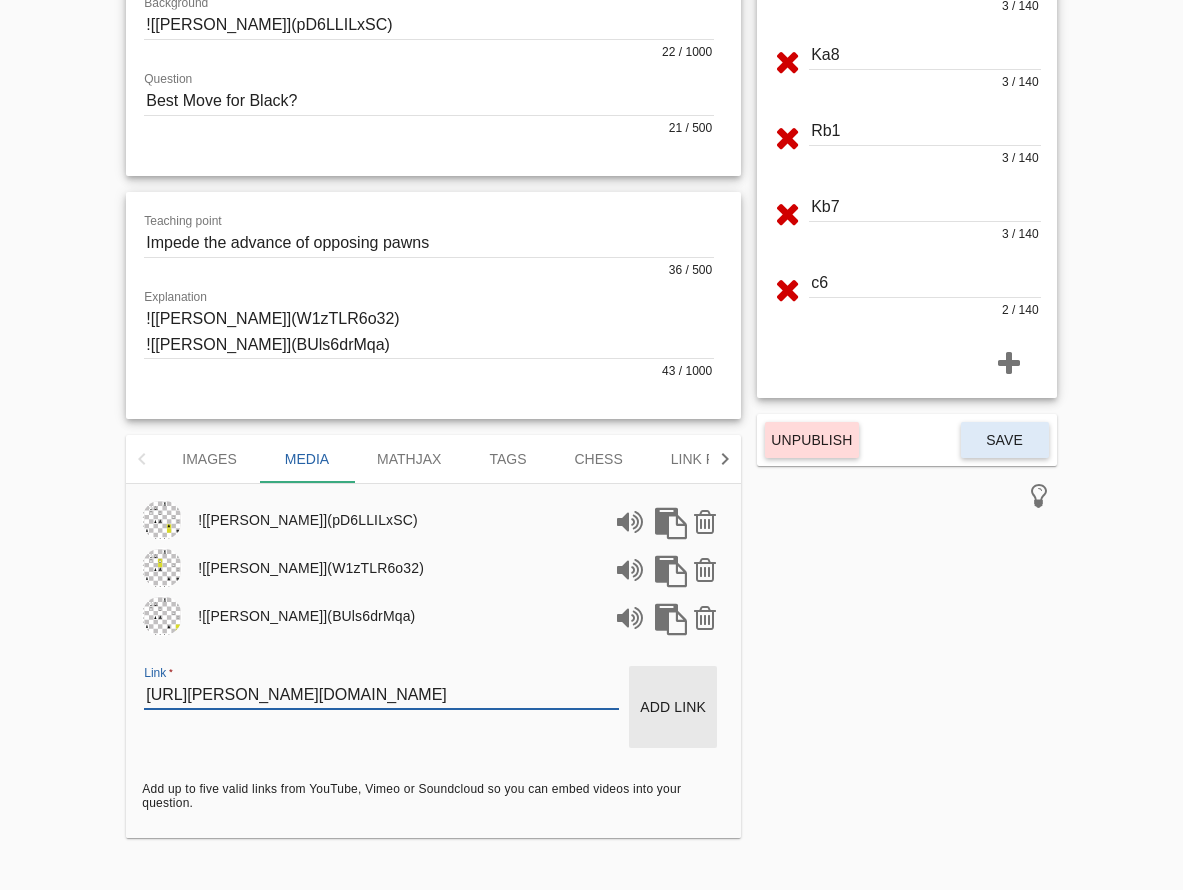 type on "[URL][PERSON_NAME][DOMAIN_NAME]" 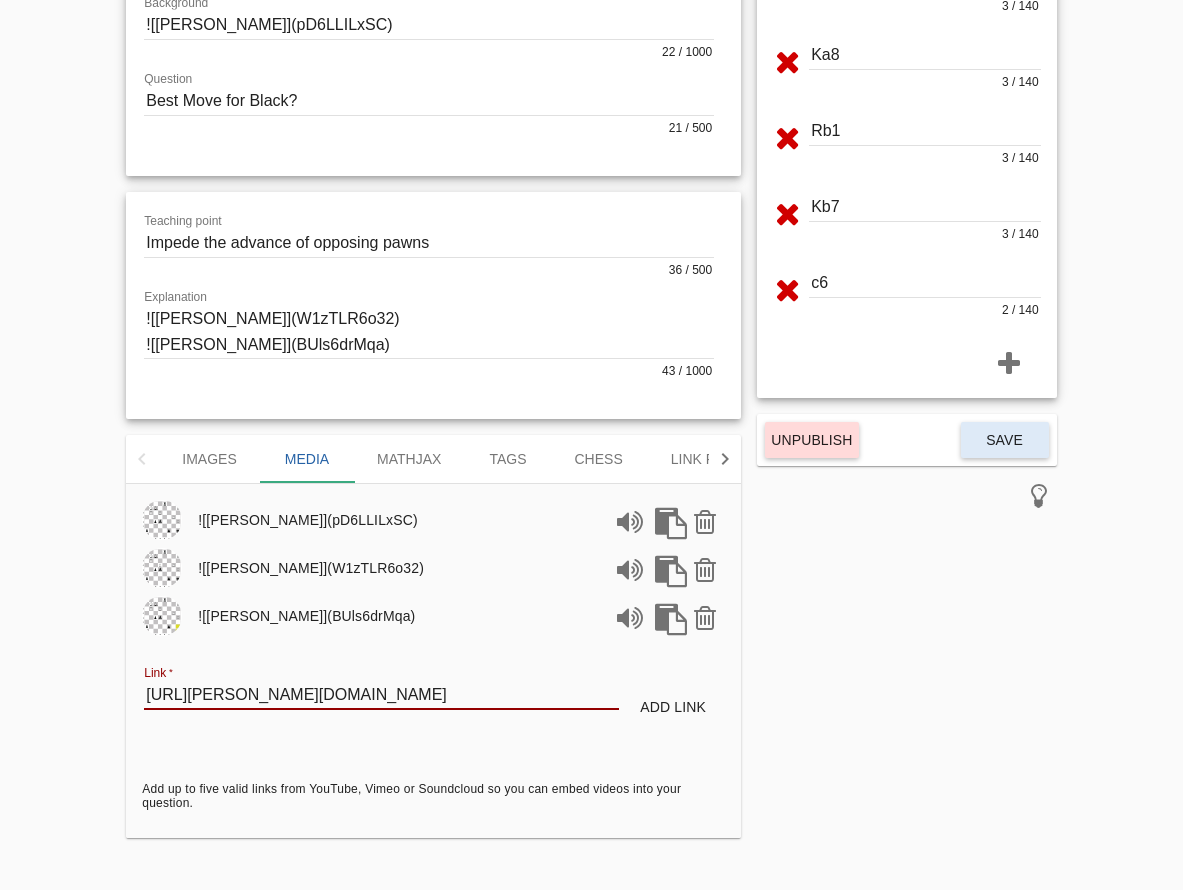 type 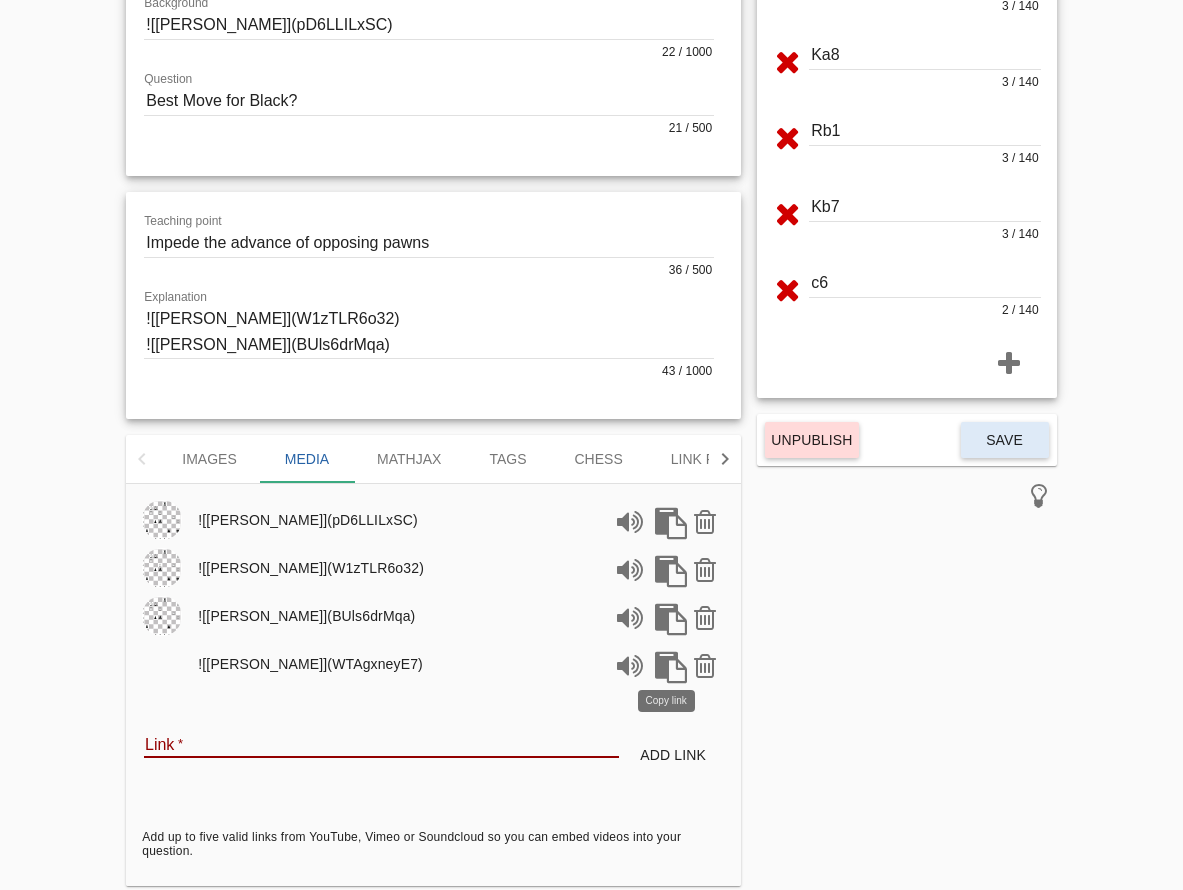 click at bounding box center (667, 664) 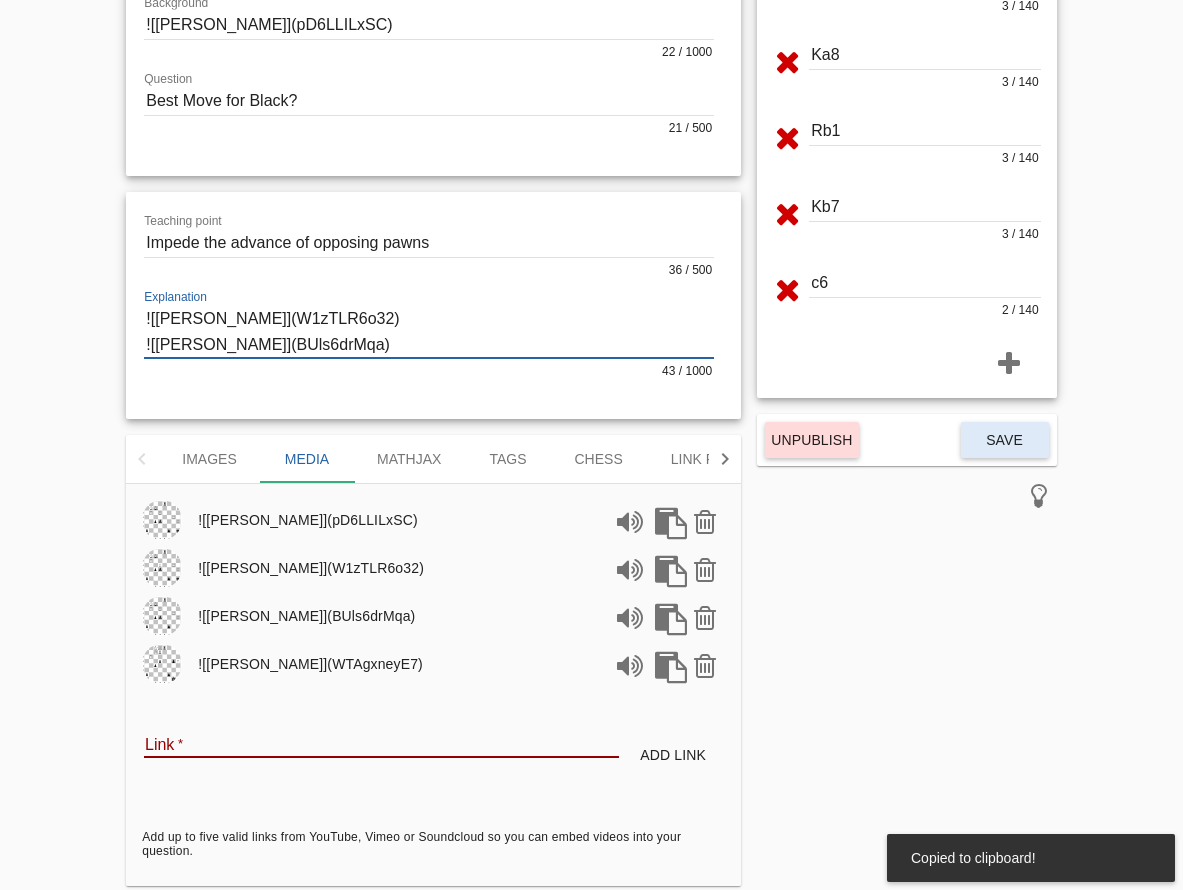 click at bounding box center (429, 331) 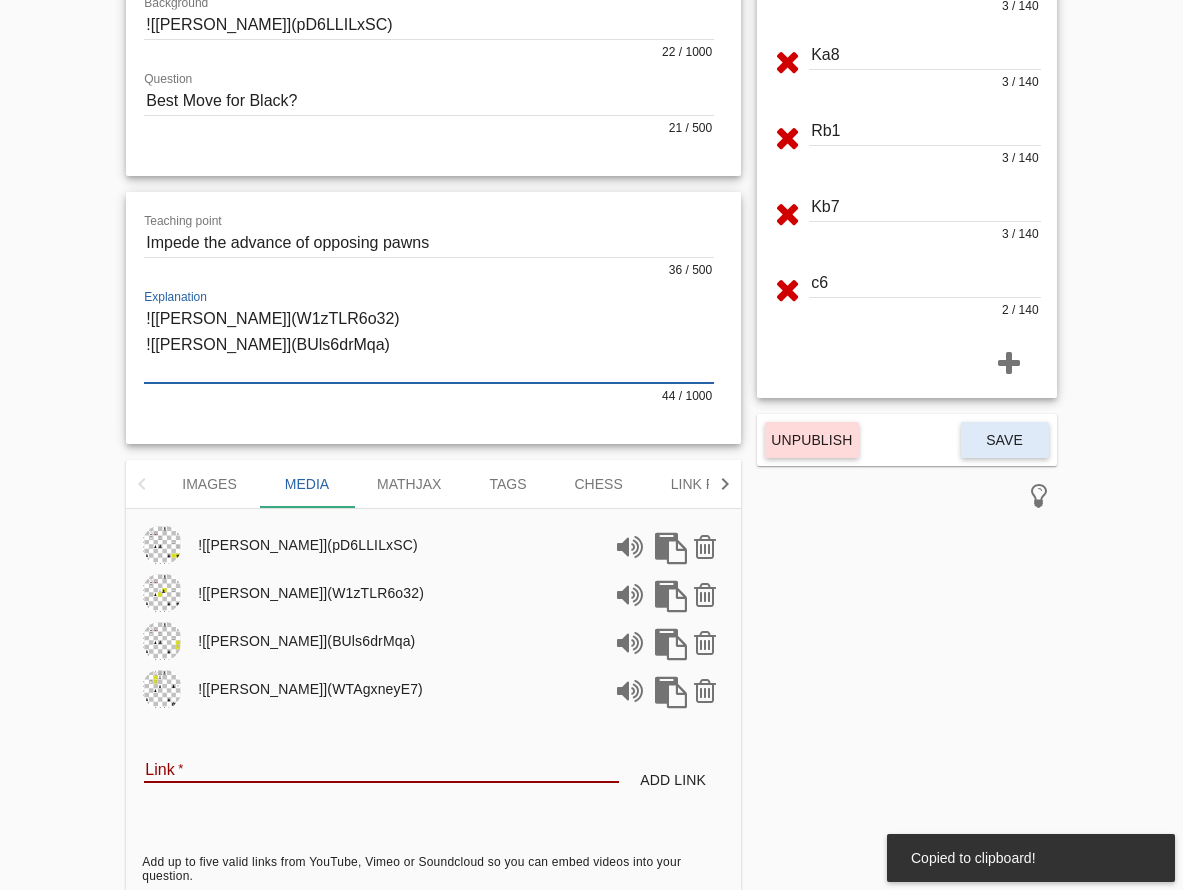paste on "![[PERSON_NAME]](WTAgxneyE7)" 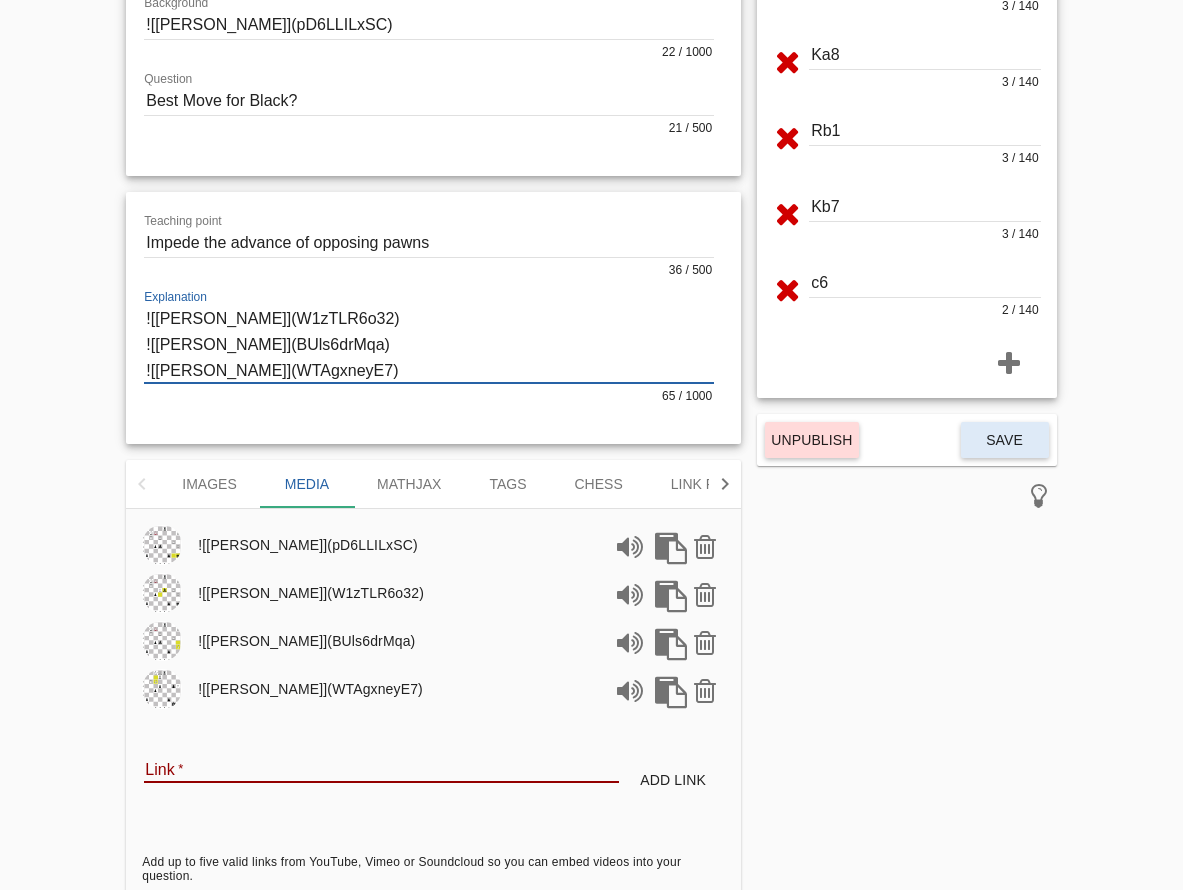 scroll, scrollTop: 1, scrollLeft: 0, axis: vertical 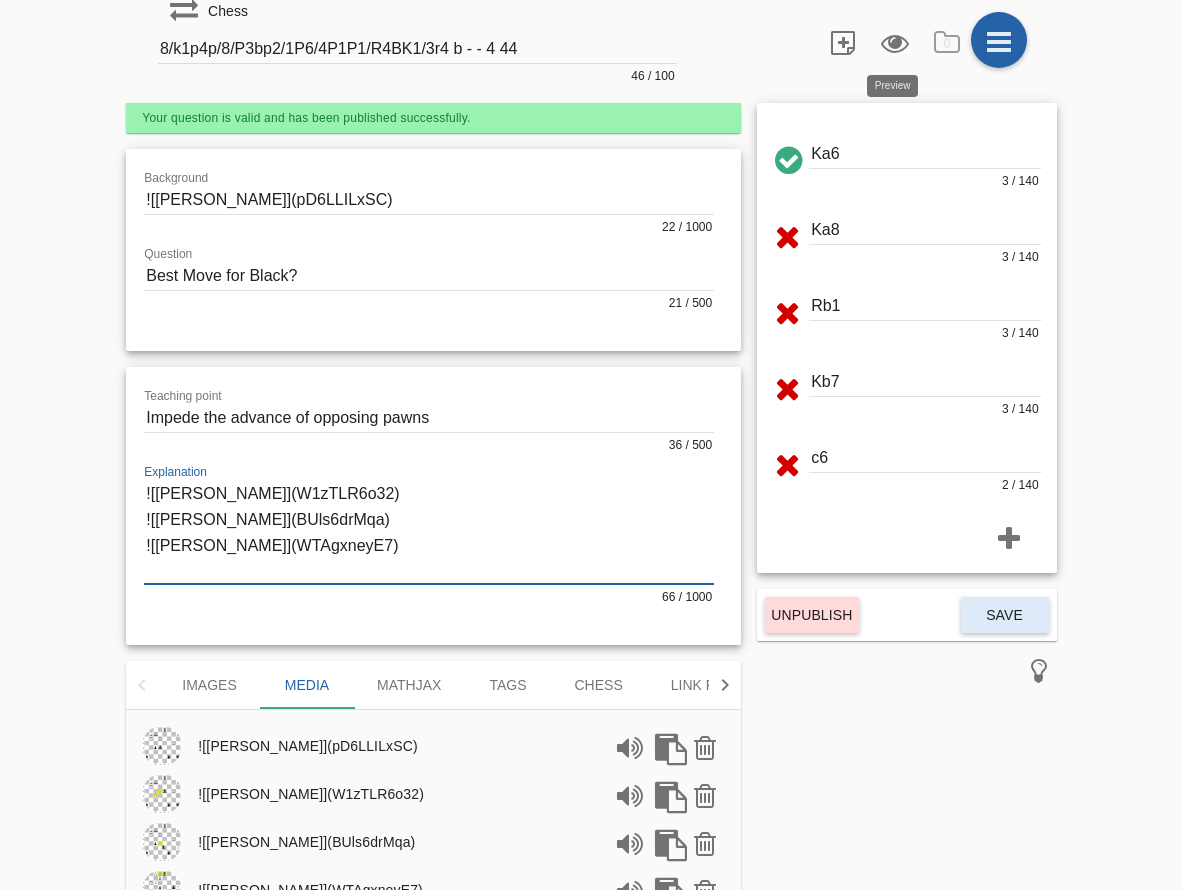 type on "![[PERSON_NAME]](W1zTLR6o32)
![[PERSON_NAME]](BUls6drMqa)
![[PERSON_NAME]](WTAgxneyE7)" 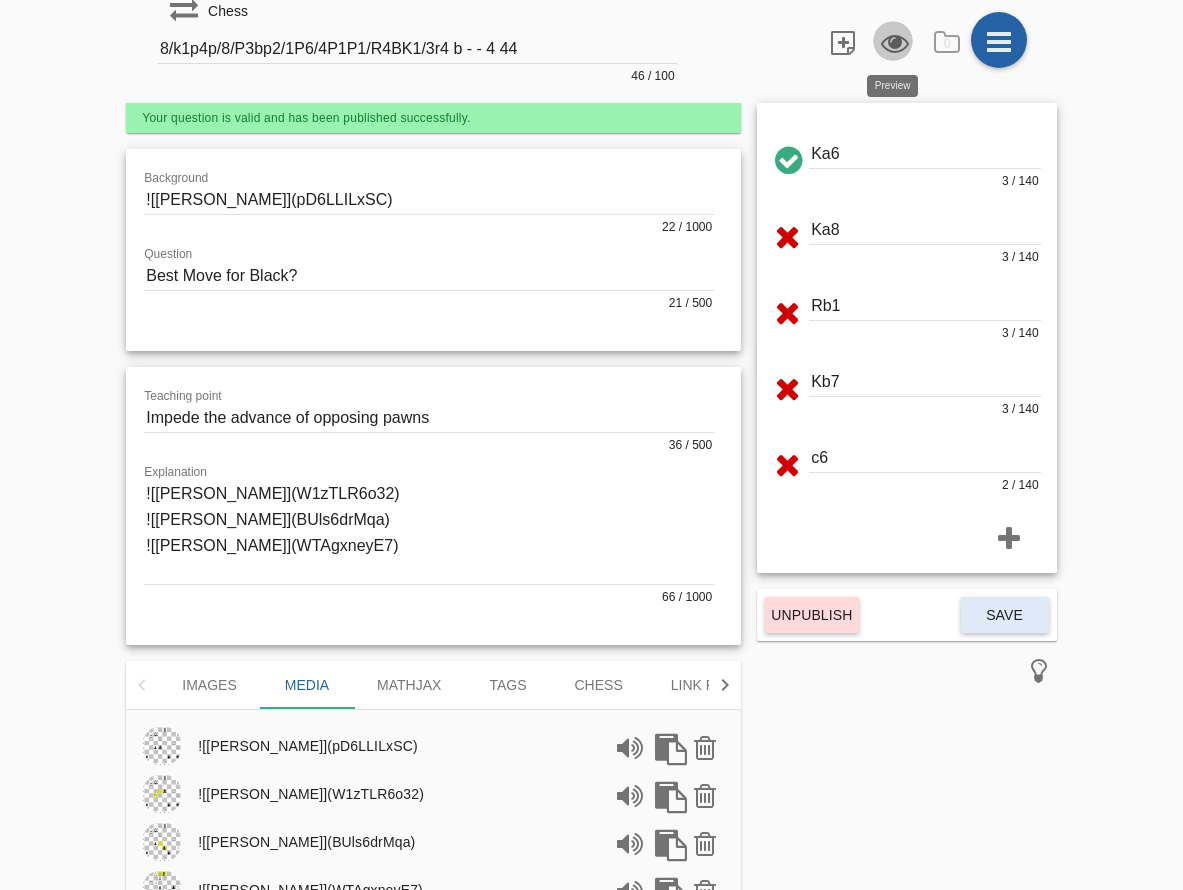 click at bounding box center (893, 41) 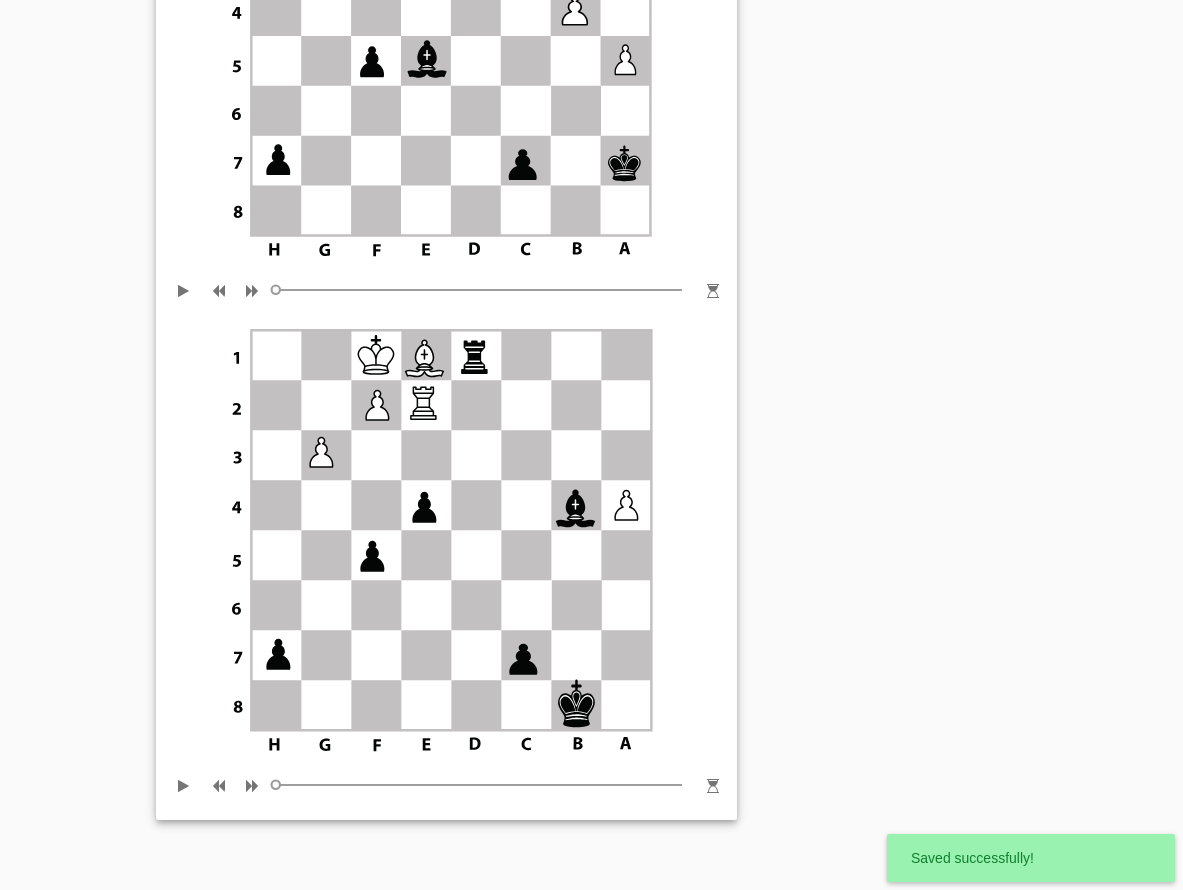scroll, scrollTop: 1527, scrollLeft: 0, axis: vertical 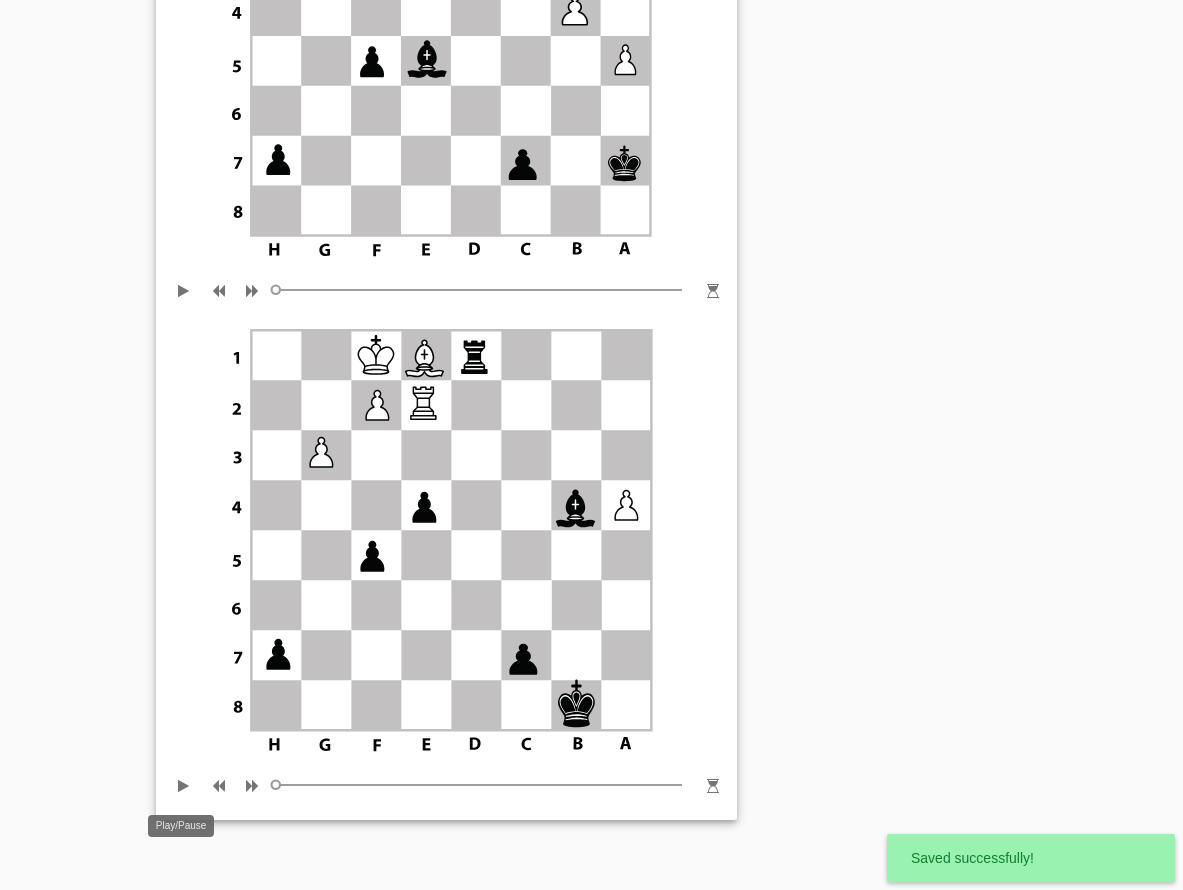 drag, startPoint x: 181, startPoint y: 783, endPoint x: 296, endPoint y: 801, distance: 116.40017 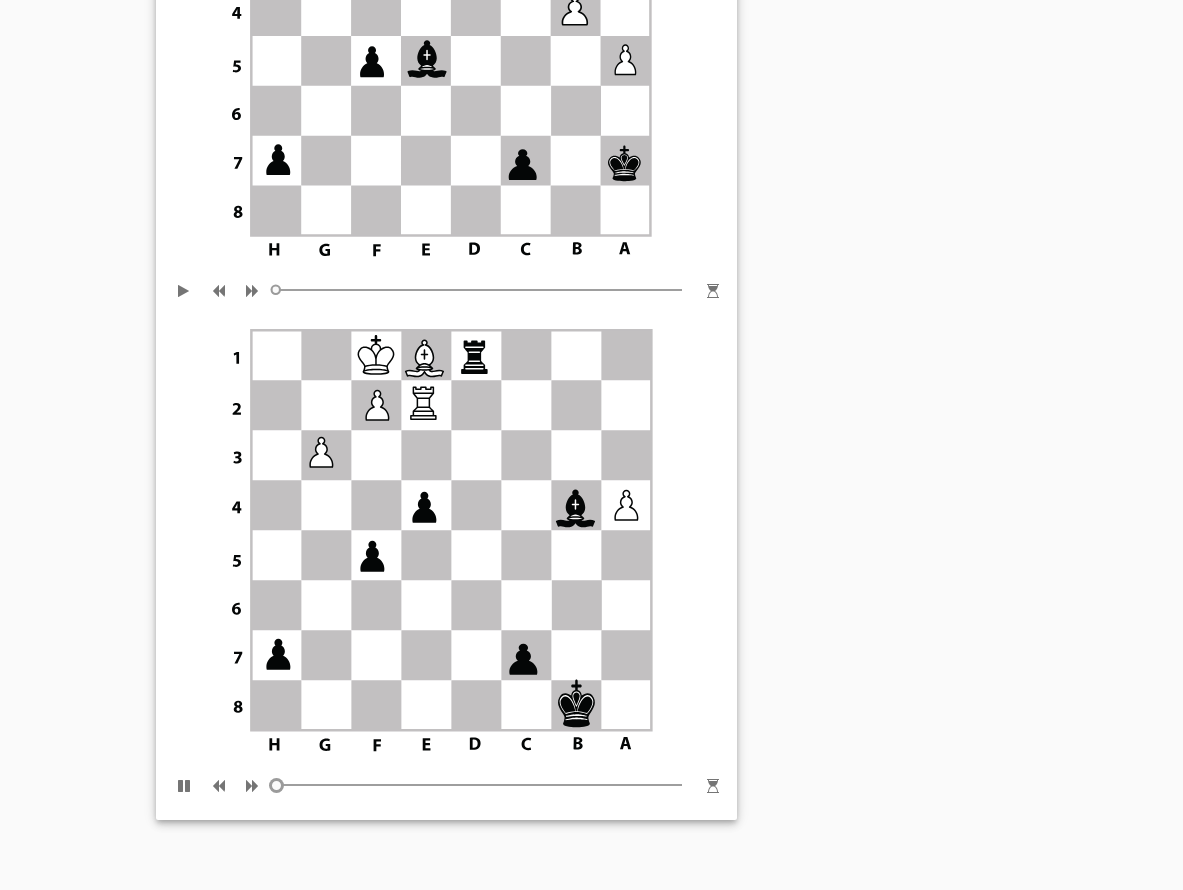 drag, startPoint x: 280, startPoint y: 786, endPoint x: 226, endPoint y: 758, distance: 60.827625 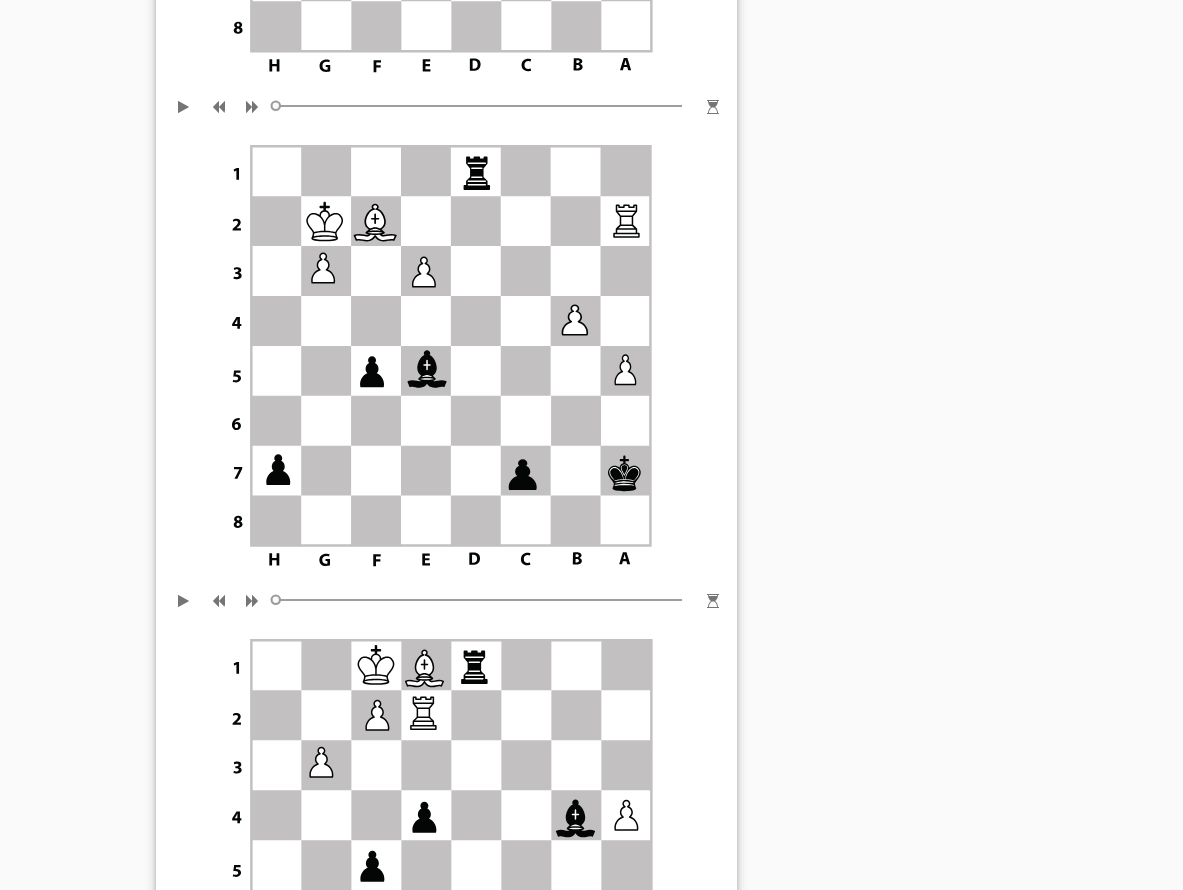 scroll, scrollTop: 1218, scrollLeft: 0, axis: vertical 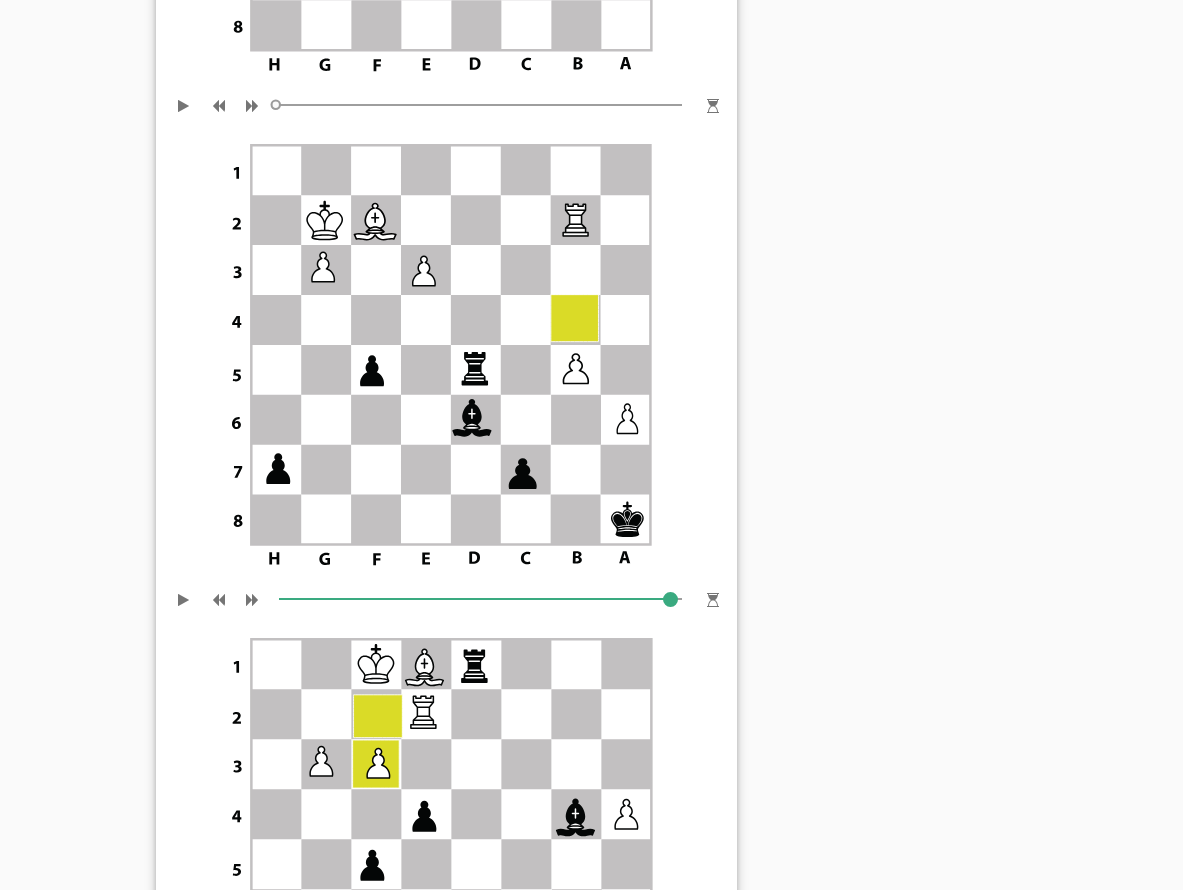 drag, startPoint x: 273, startPoint y: 600, endPoint x: 677, endPoint y: 639, distance: 405.87805 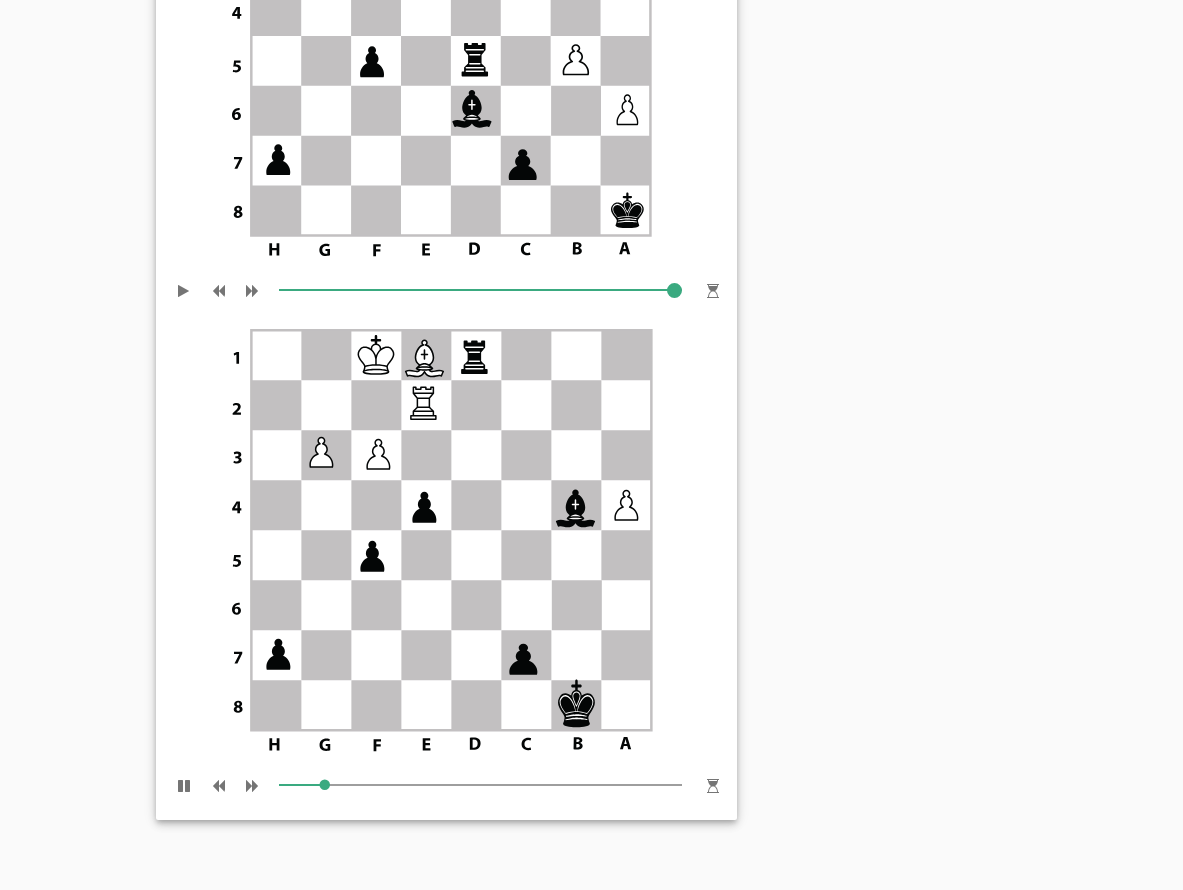 scroll, scrollTop: 1527, scrollLeft: 0, axis: vertical 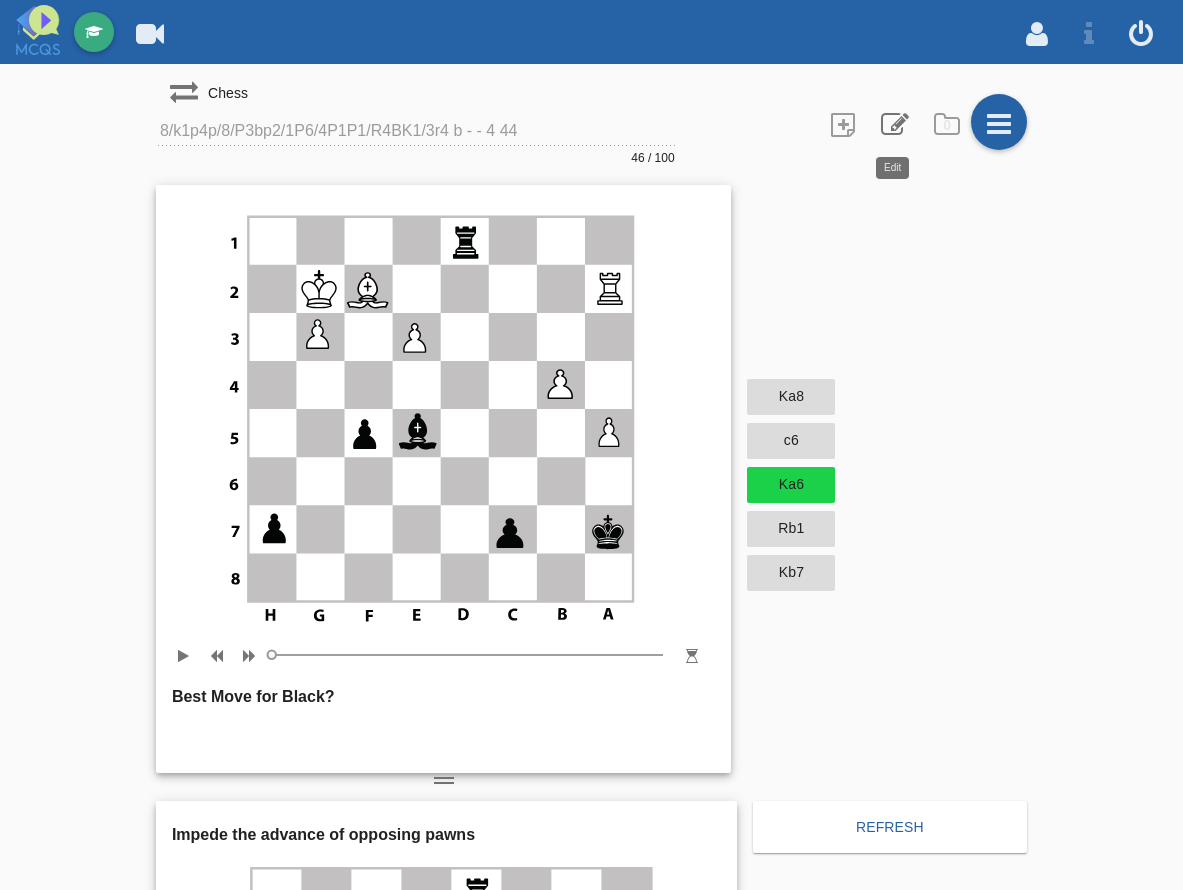click at bounding box center [893, 123] 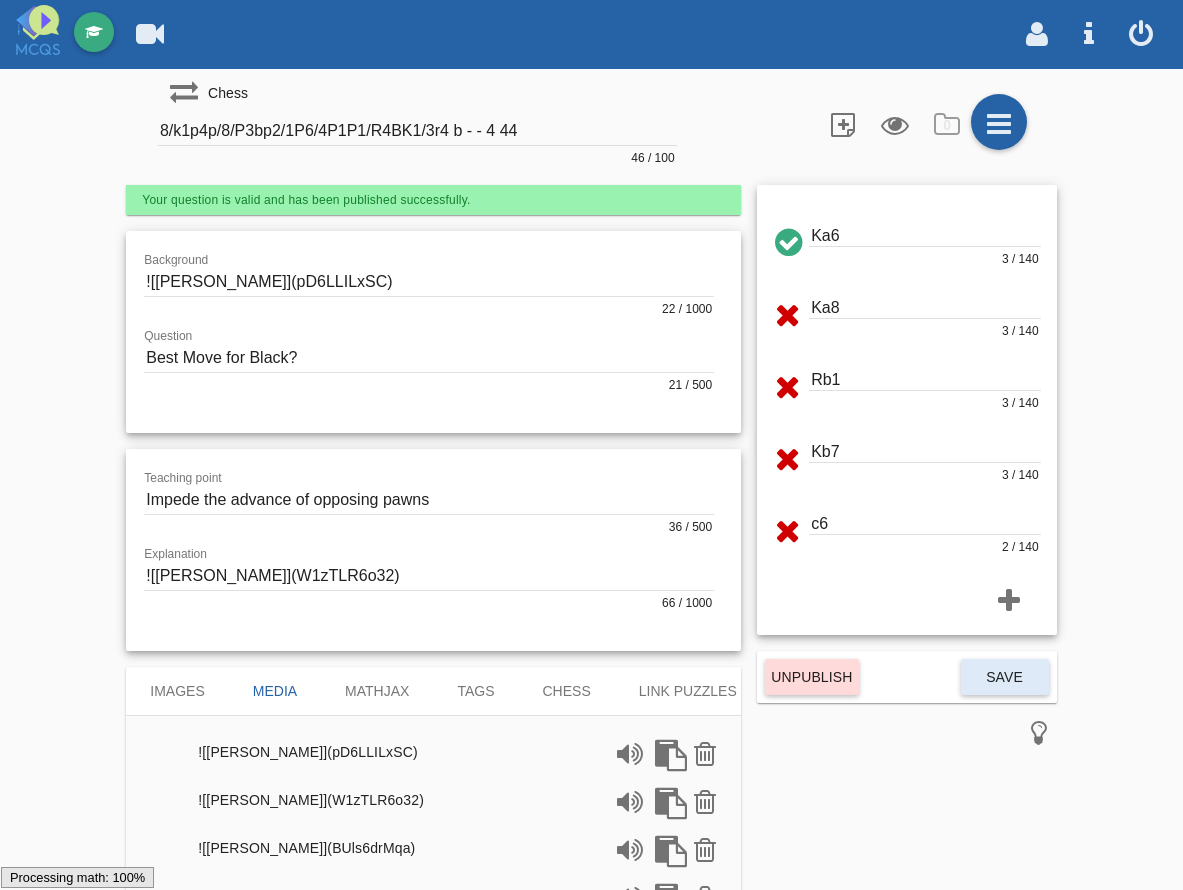 scroll, scrollTop: 0, scrollLeft: 0, axis: both 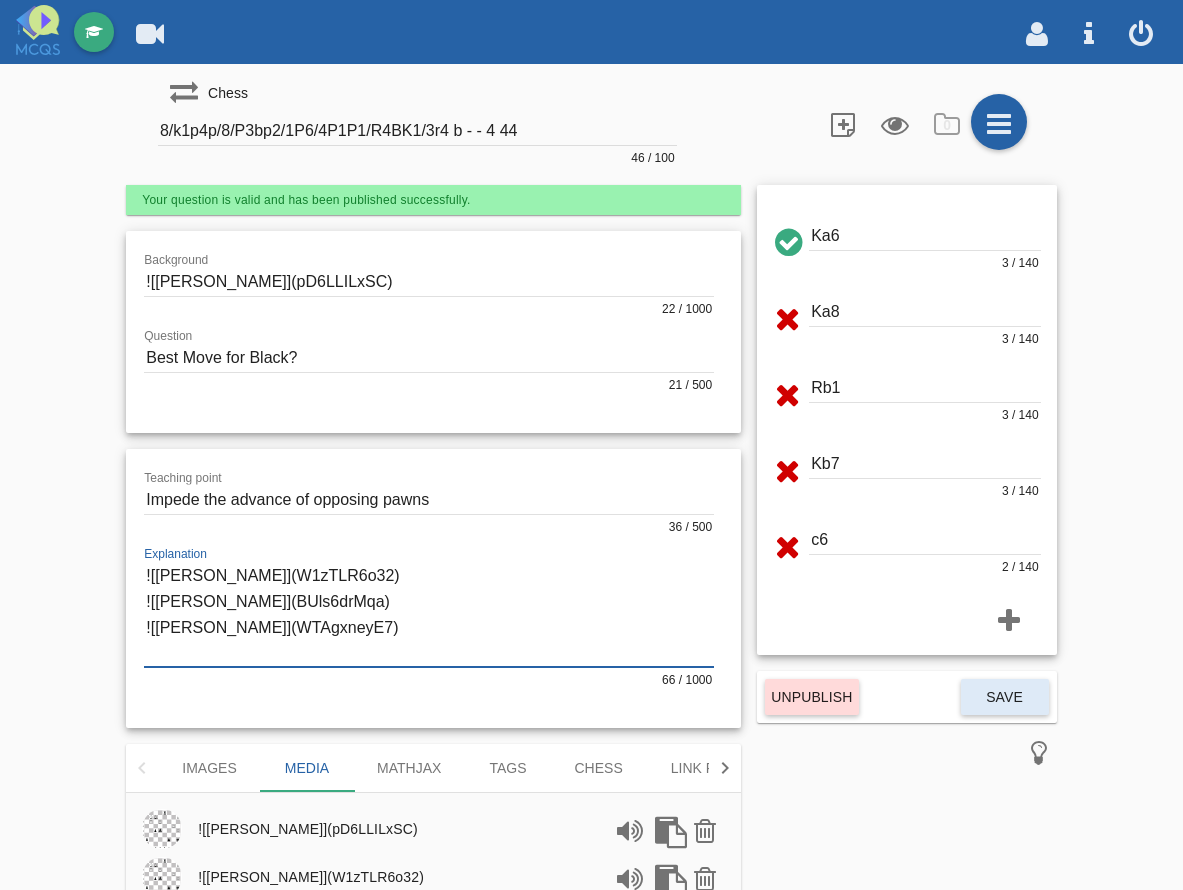 drag, startPoint x: 338, startPoint y: 634, endPoint x: -16, endPoint y: 615, distance: 354.50952 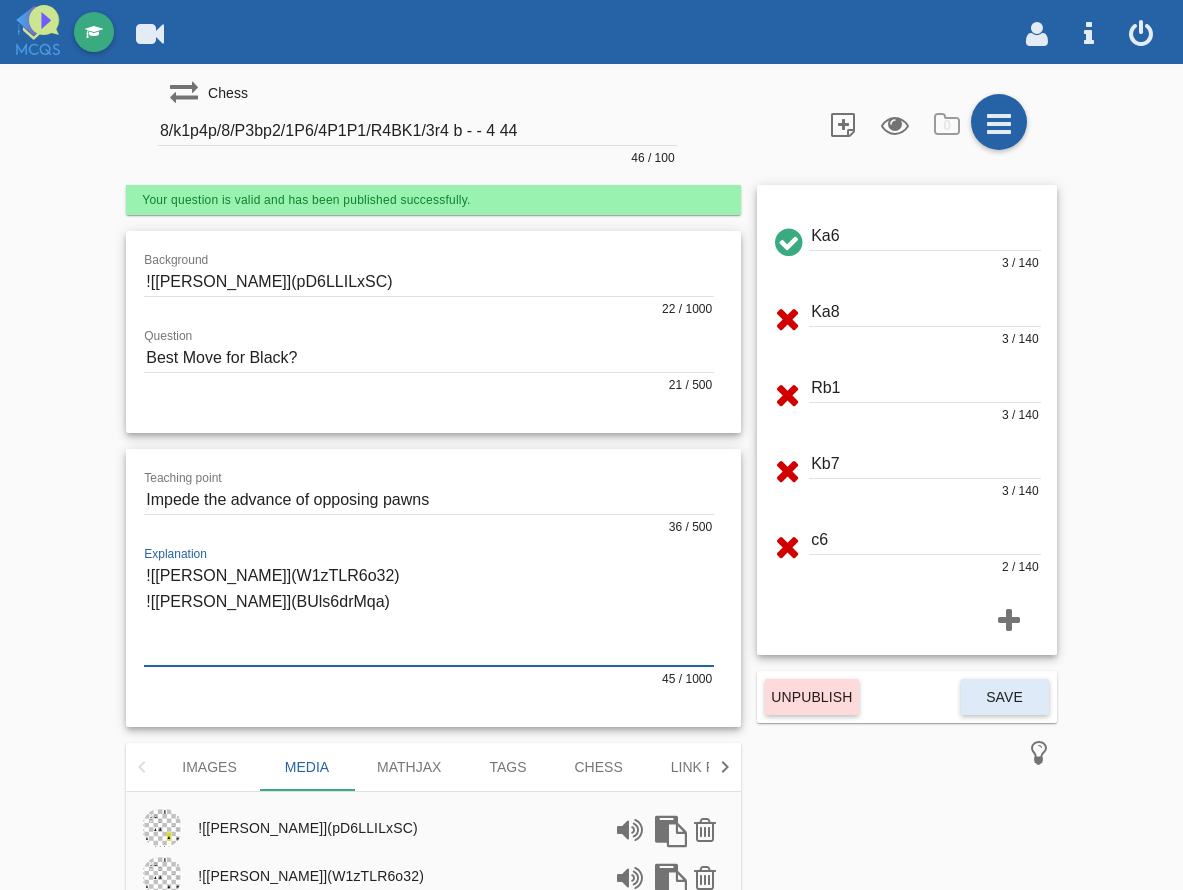 scroll, scrollTop: 1, scrollLeft: 0, axis: vertical 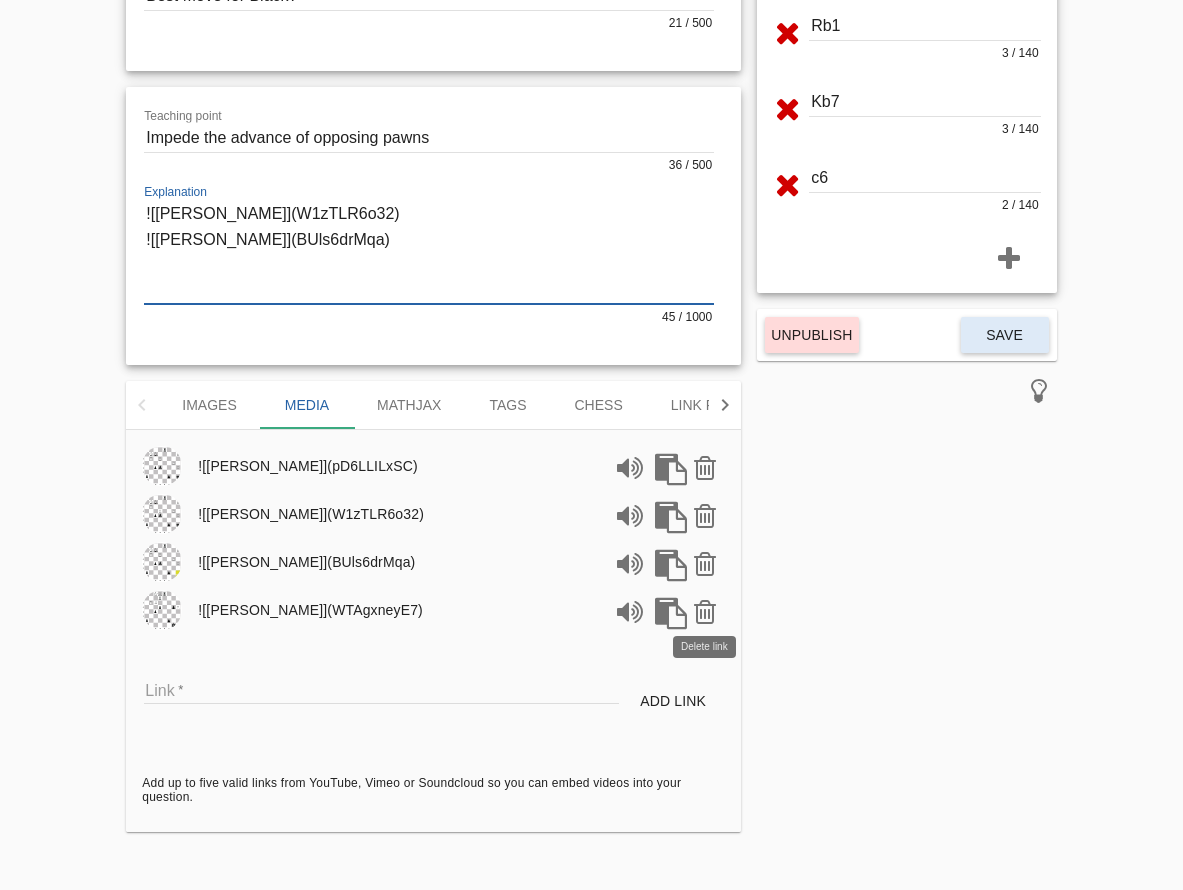 type on "![[PERSON_NAME]](W1zTLR6o32)
![[PERSON_NAME]](BUls6drMqa)" 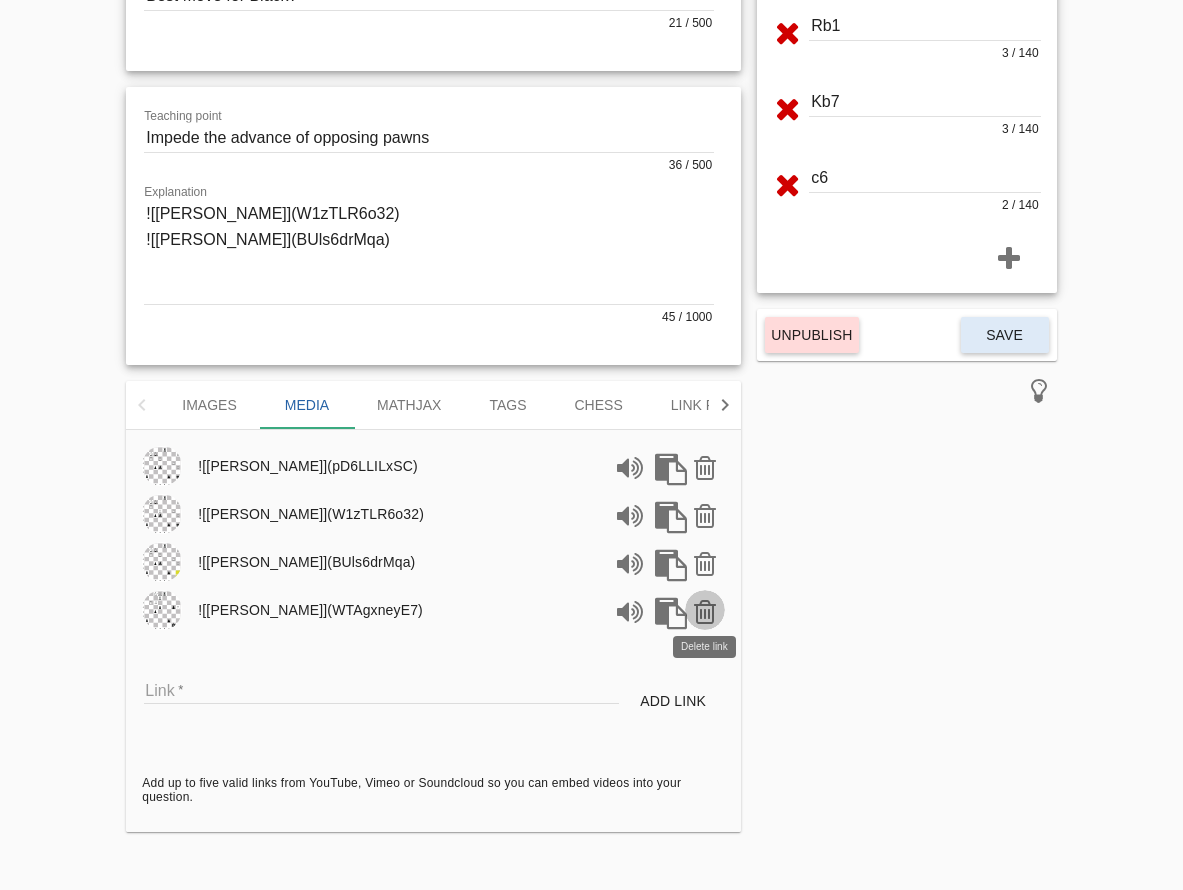 scroll, scrollTop: 314, scrollLeft: 0, axis: vertical 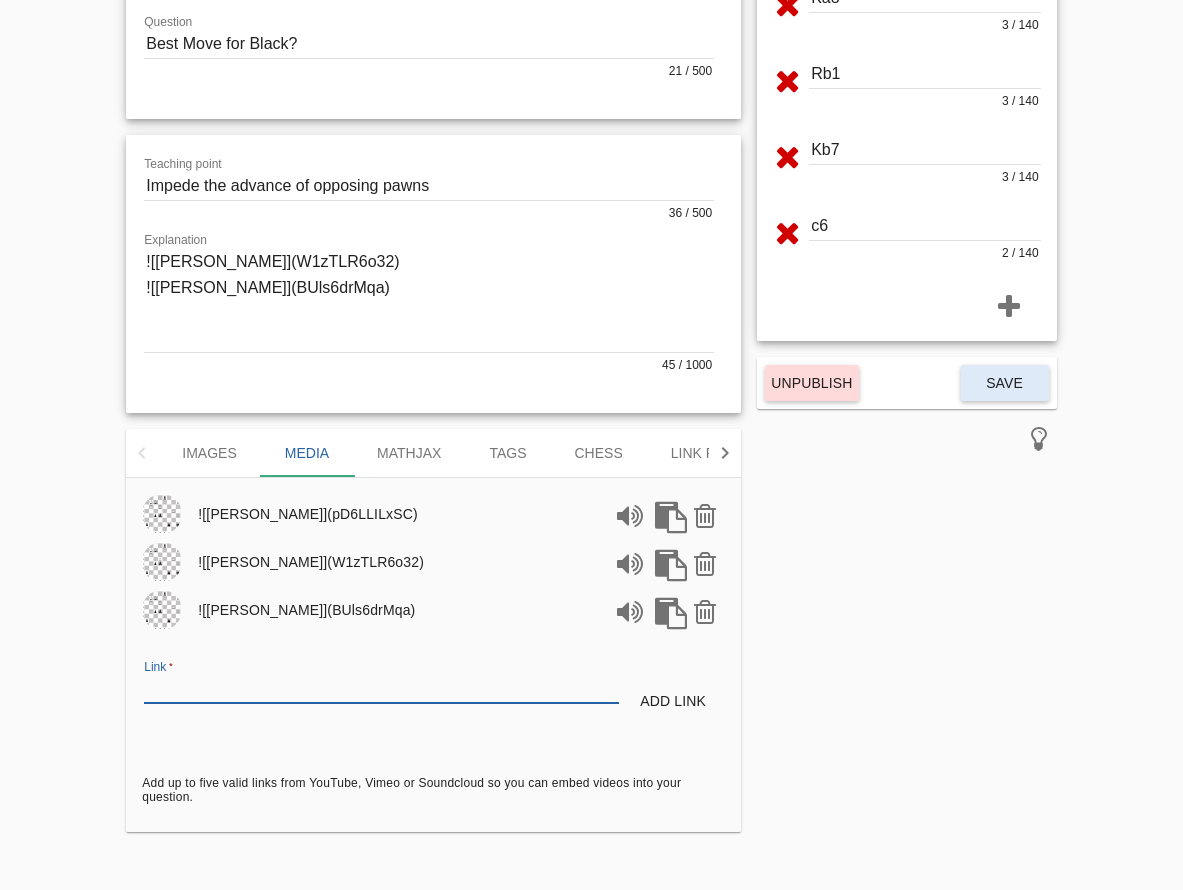 click on "Link" at bounding box center [381, 689] 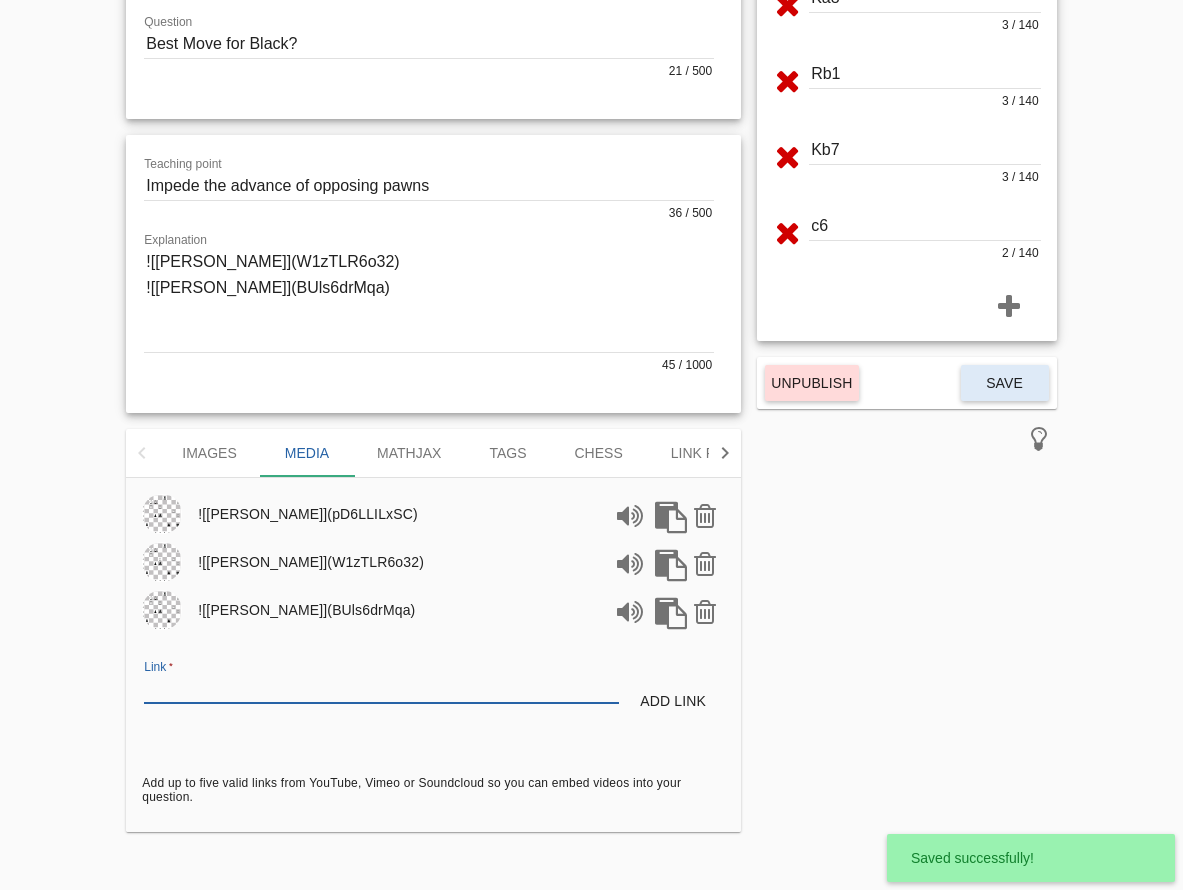 paste on "[URL][PERSON_NAME][DOMAIN_NAME]" 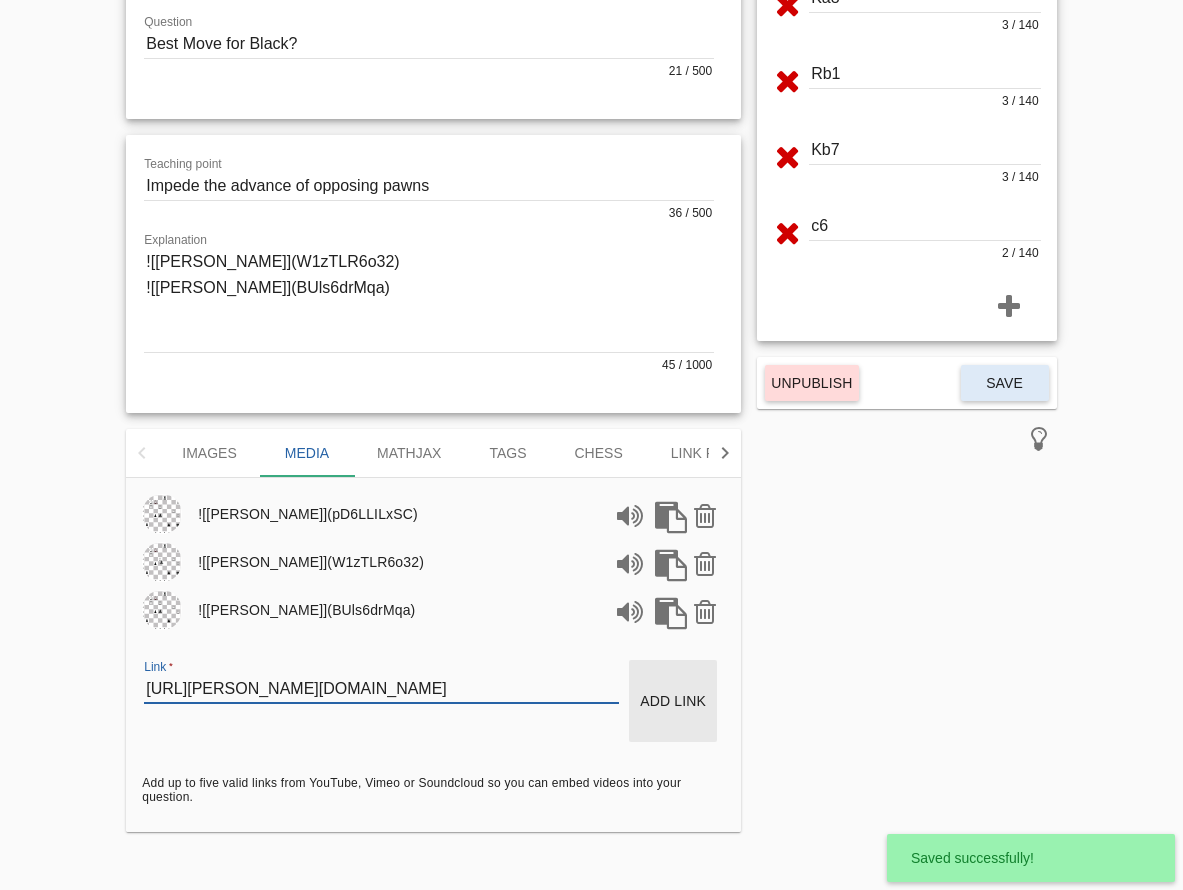 type on "[URL][PERSON_NAME][DOMAIN_NAME]" 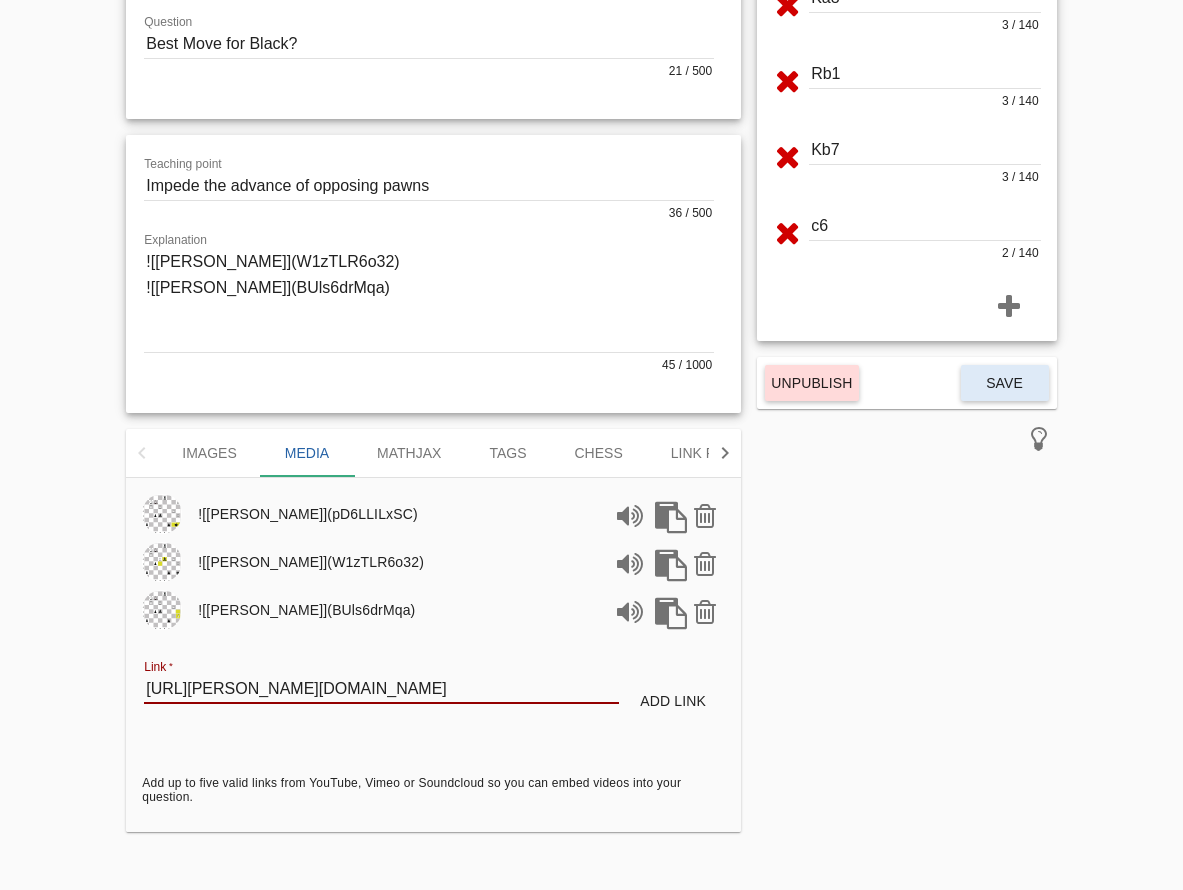 type 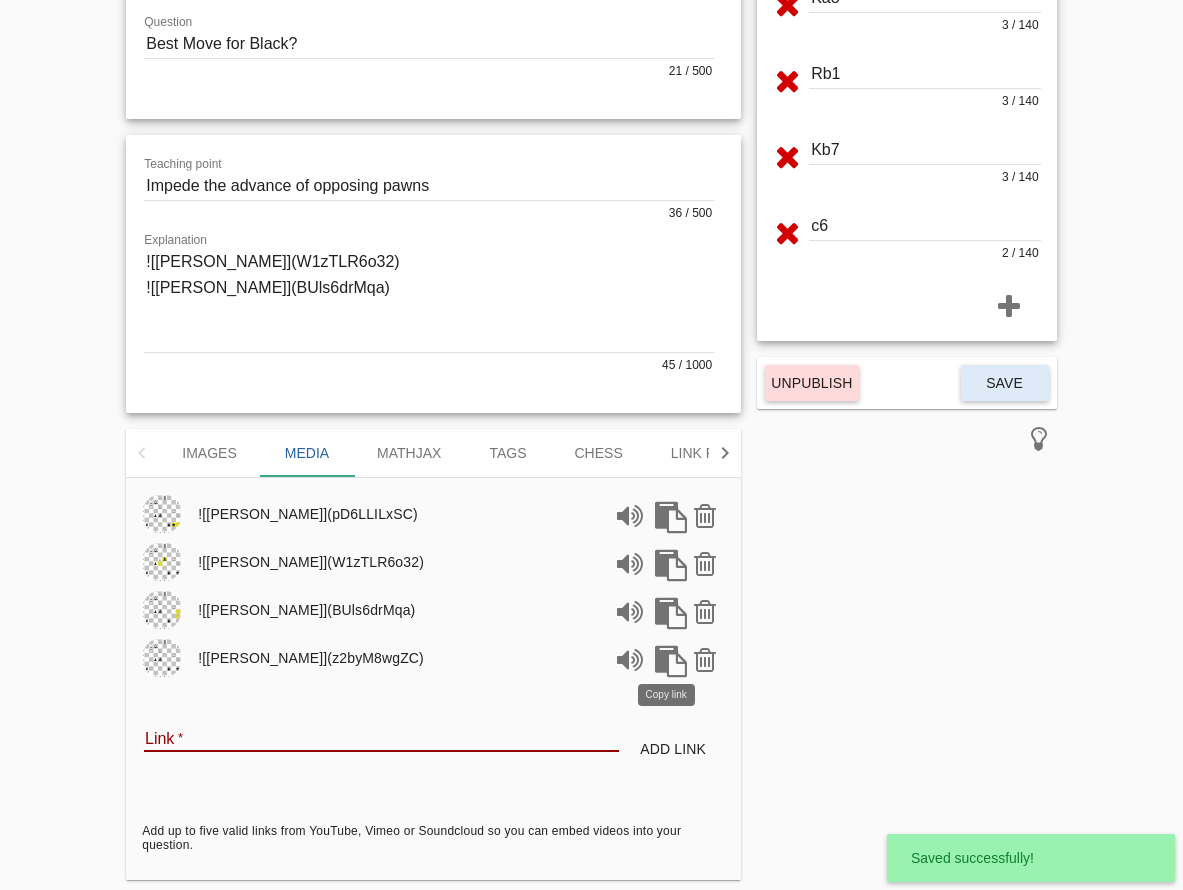 click at bounding box center (667, 658) 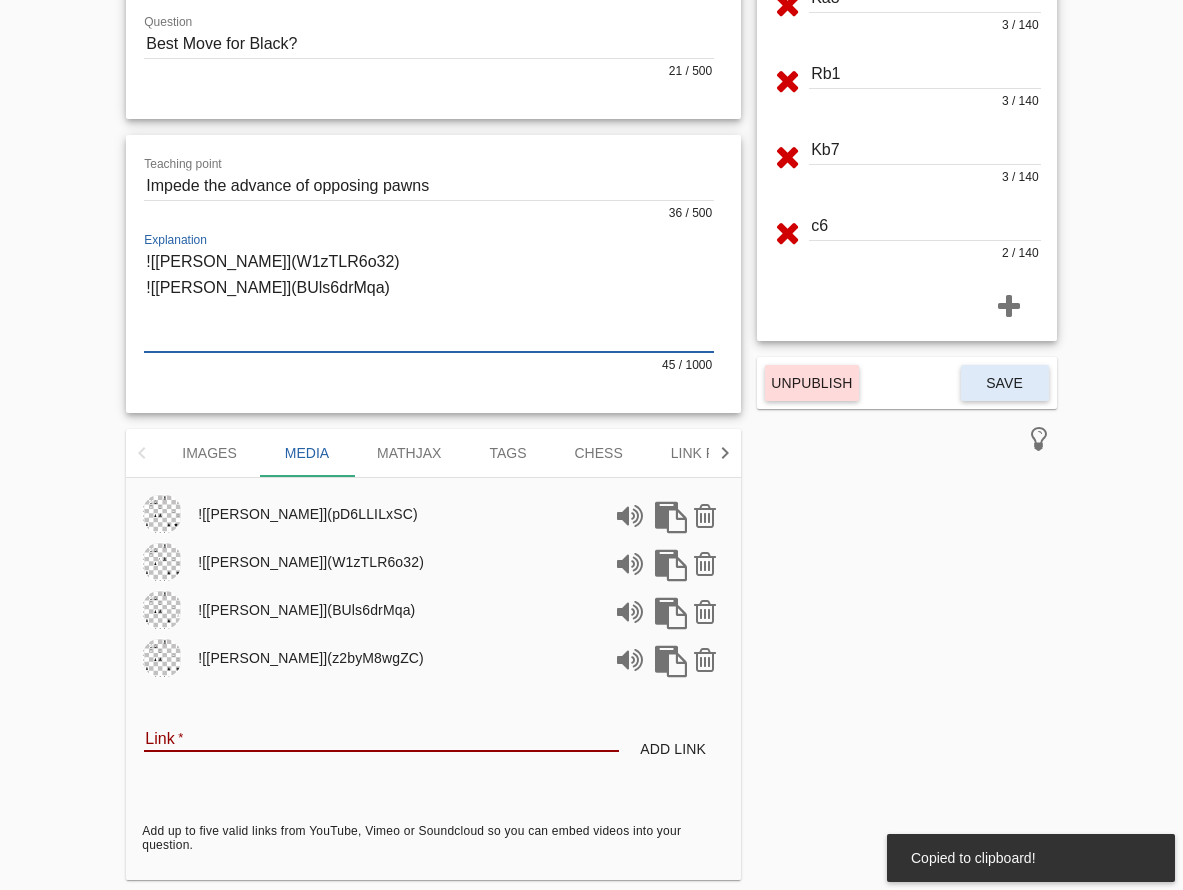 click at bounding box center [429, 300] 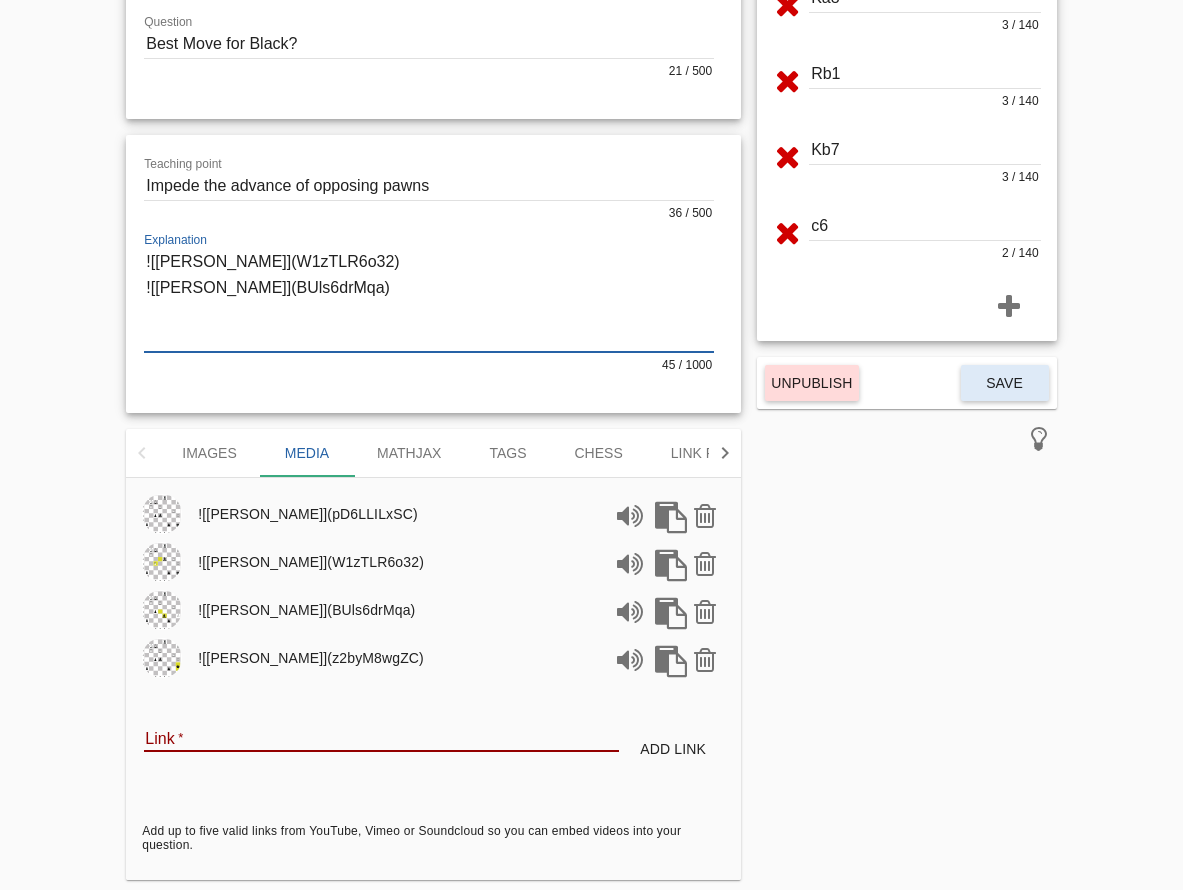 paste on "![[PERSON_NAME]](z2byM8wgZC)" 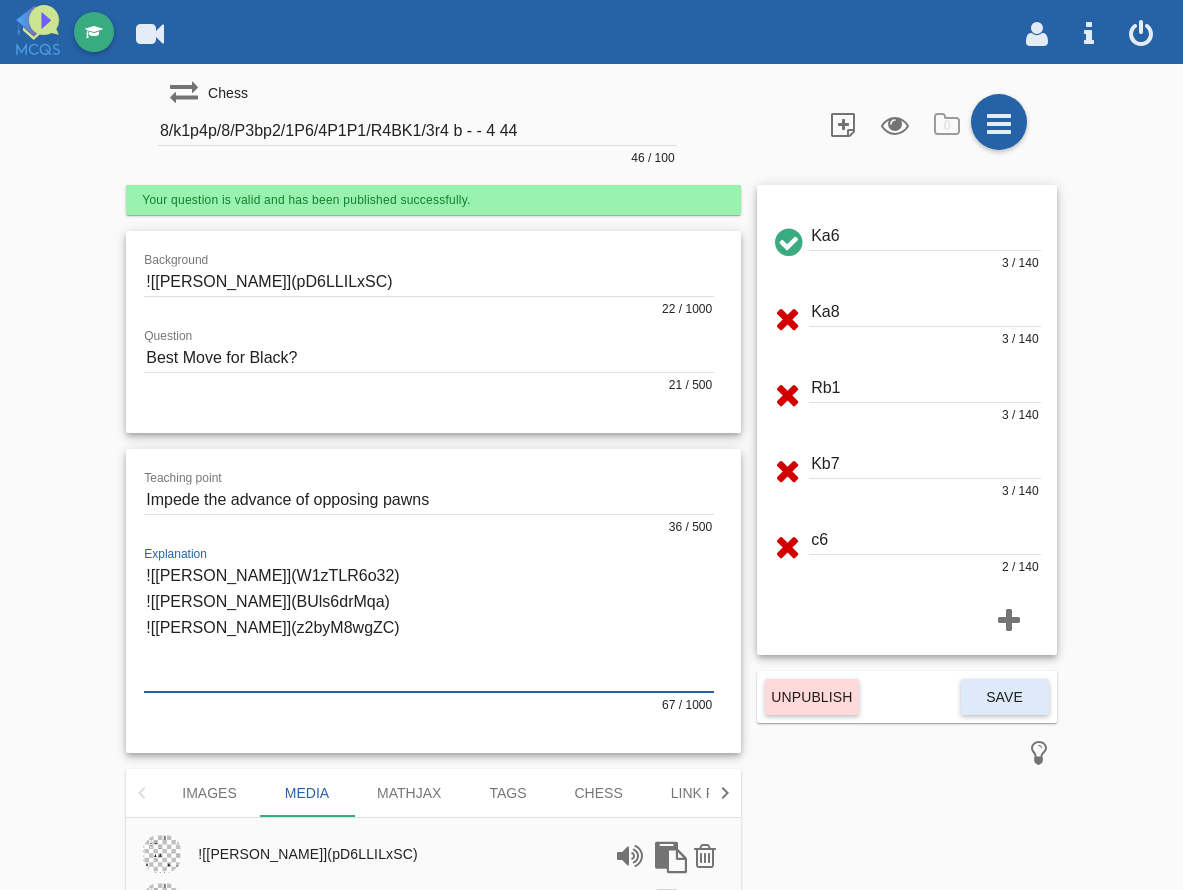 scroll, scrollTop: 0, scrollLeft: 0, axis: both 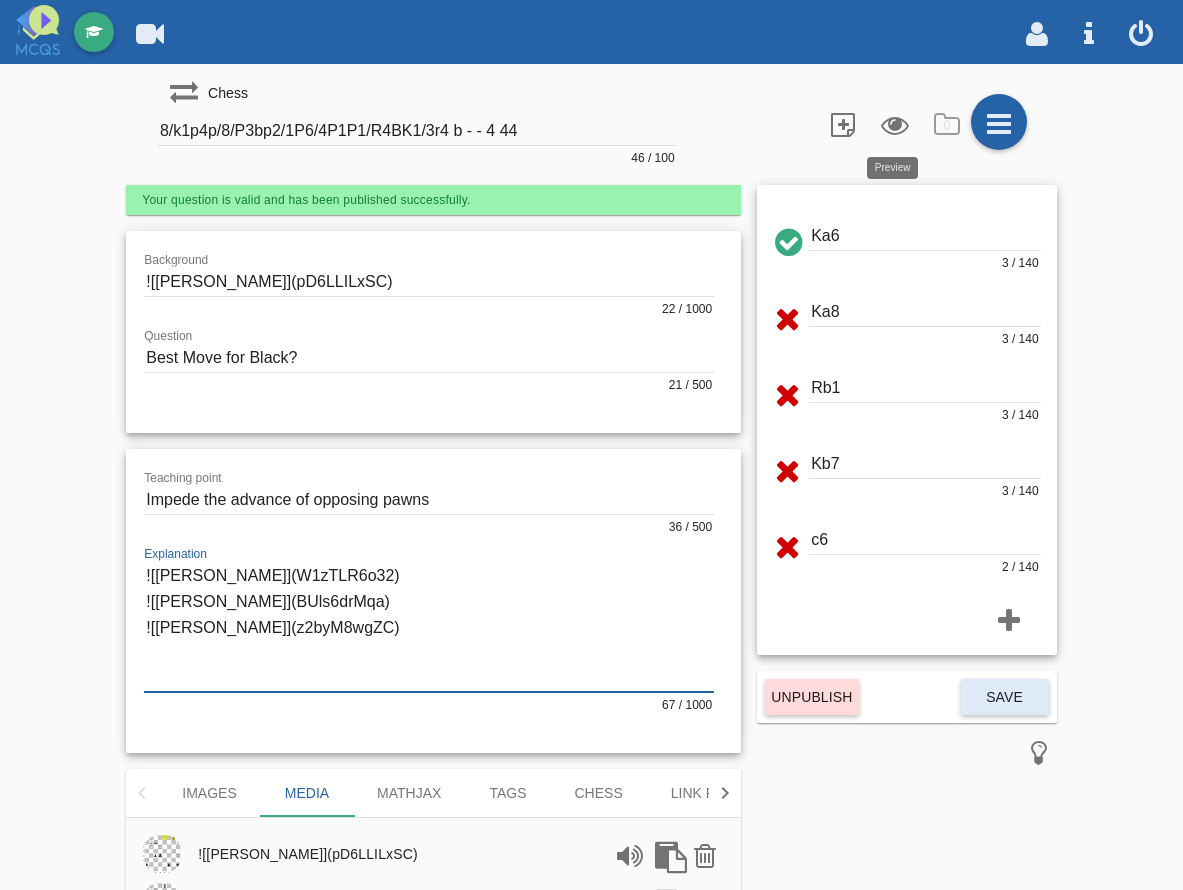 type on "![[PERSON_NAME]](W1zTLR6o32)
![[PERSON_NAME]](BUls6drMqa)
![[PERSON_NAME]](z2byM8wgZC)" 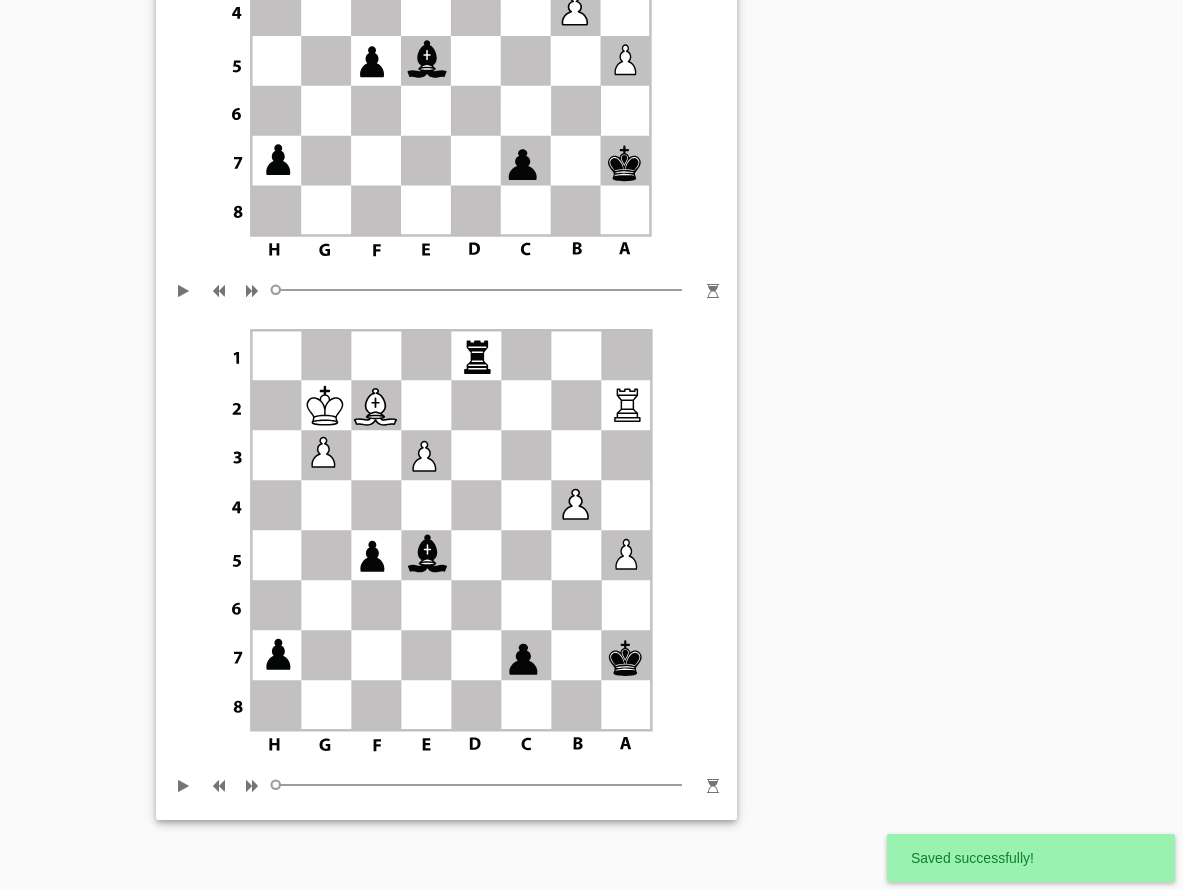 scroll, scrollTop: 1527, scrollLeft: 0, axis: vertical 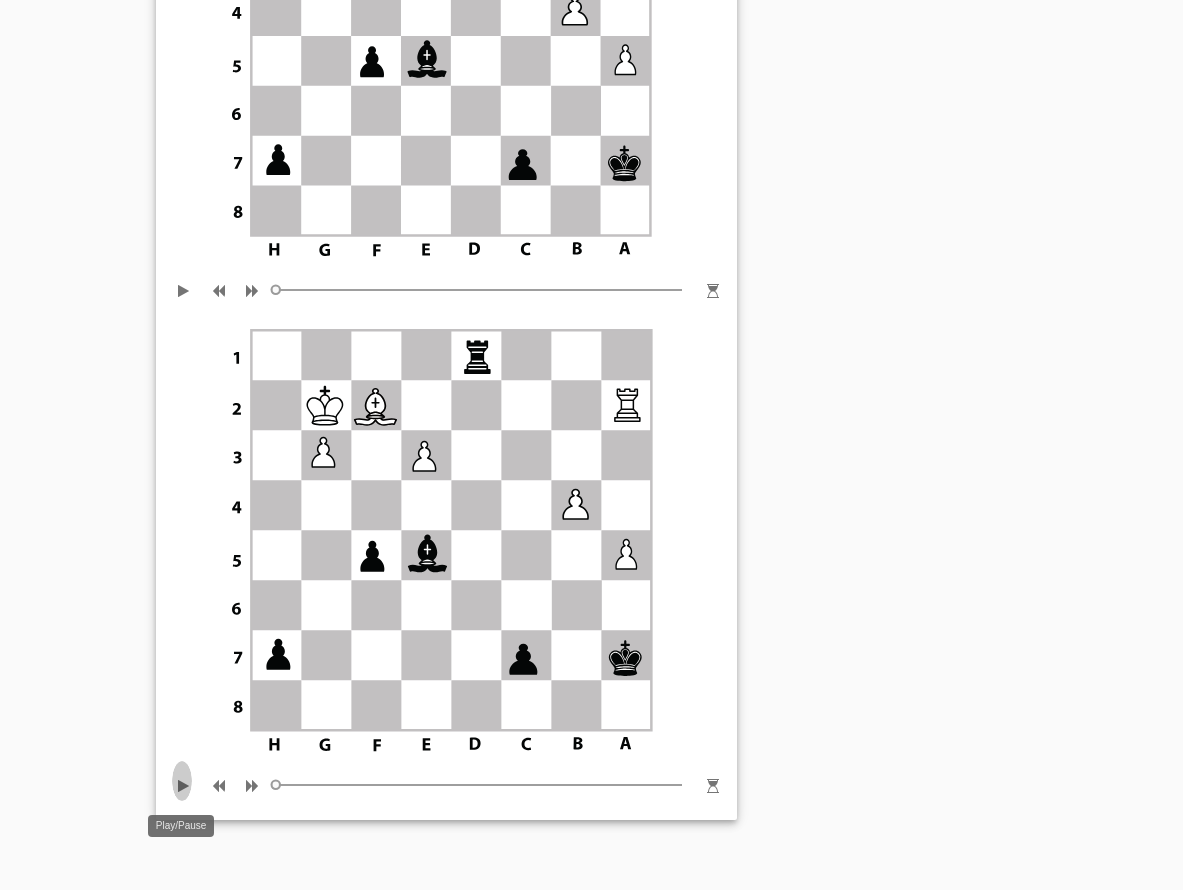click at bounding box center (184, 781) 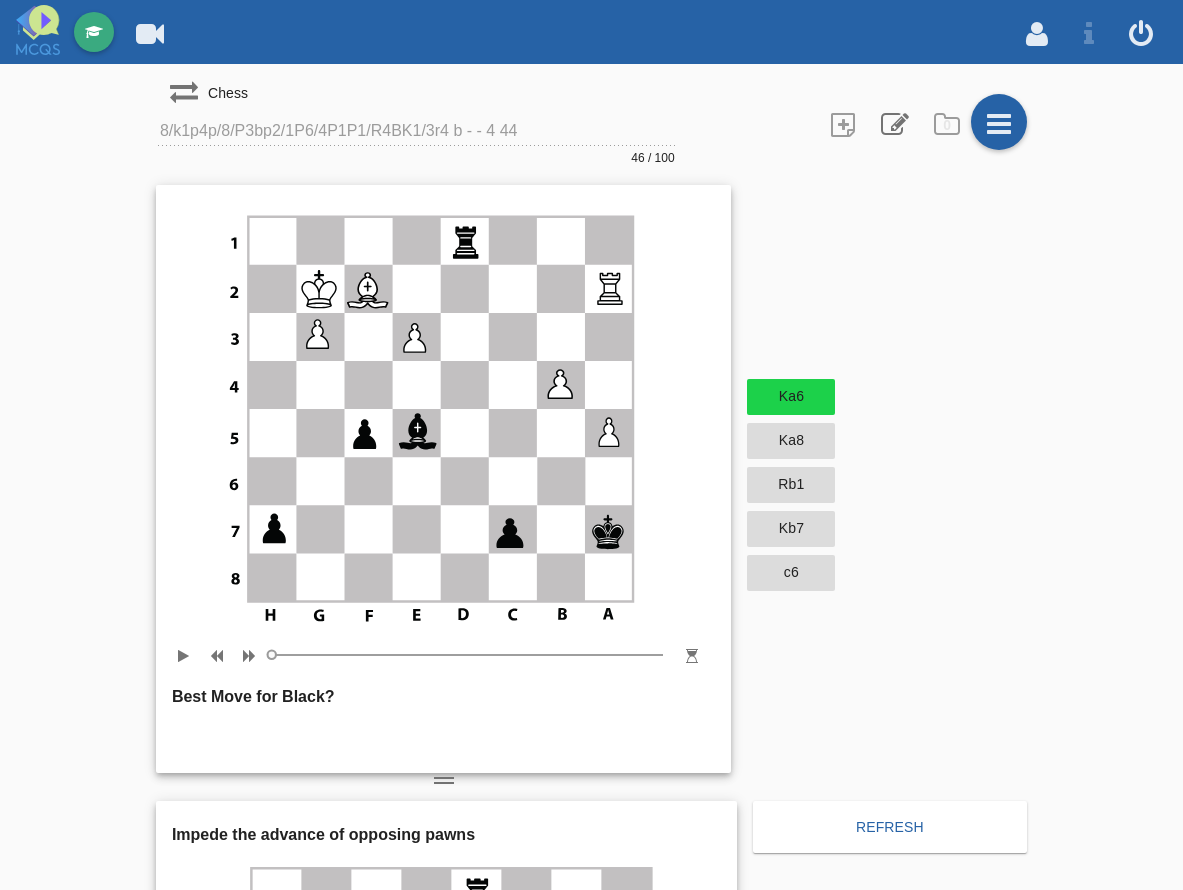 scroll, scrollTop: 0, scrollLeft: 0, axis: both 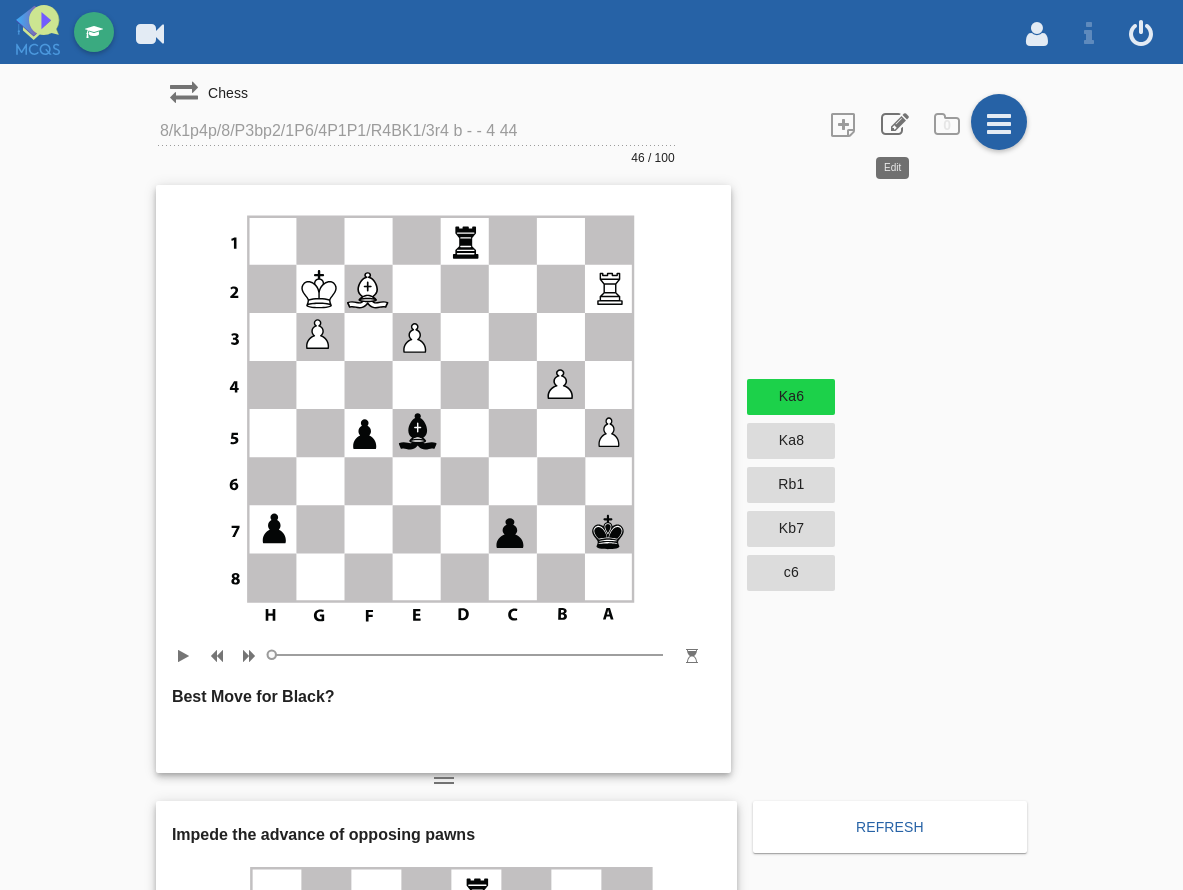 click at bounding box center (893, 123) 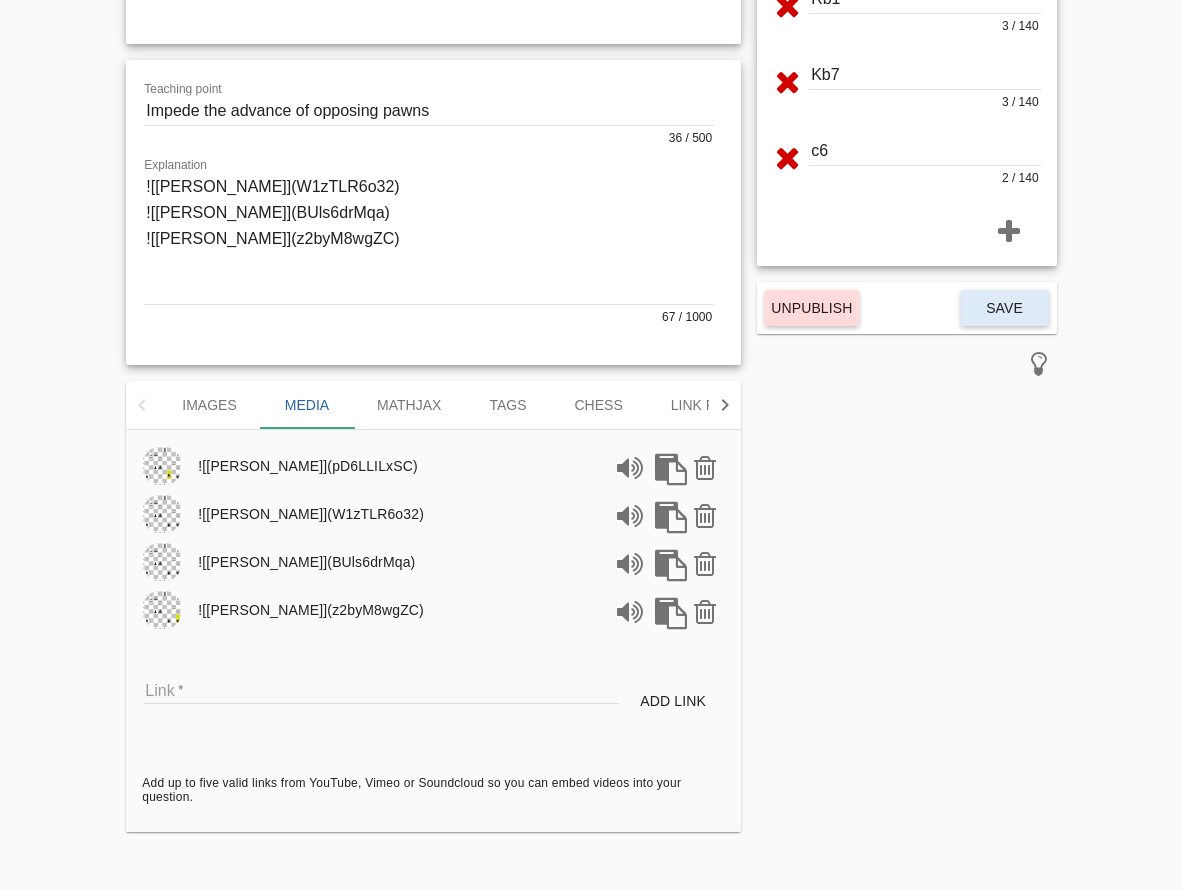 scroll, scrollTop: 389, scrollLeft: 0, axis: vertical 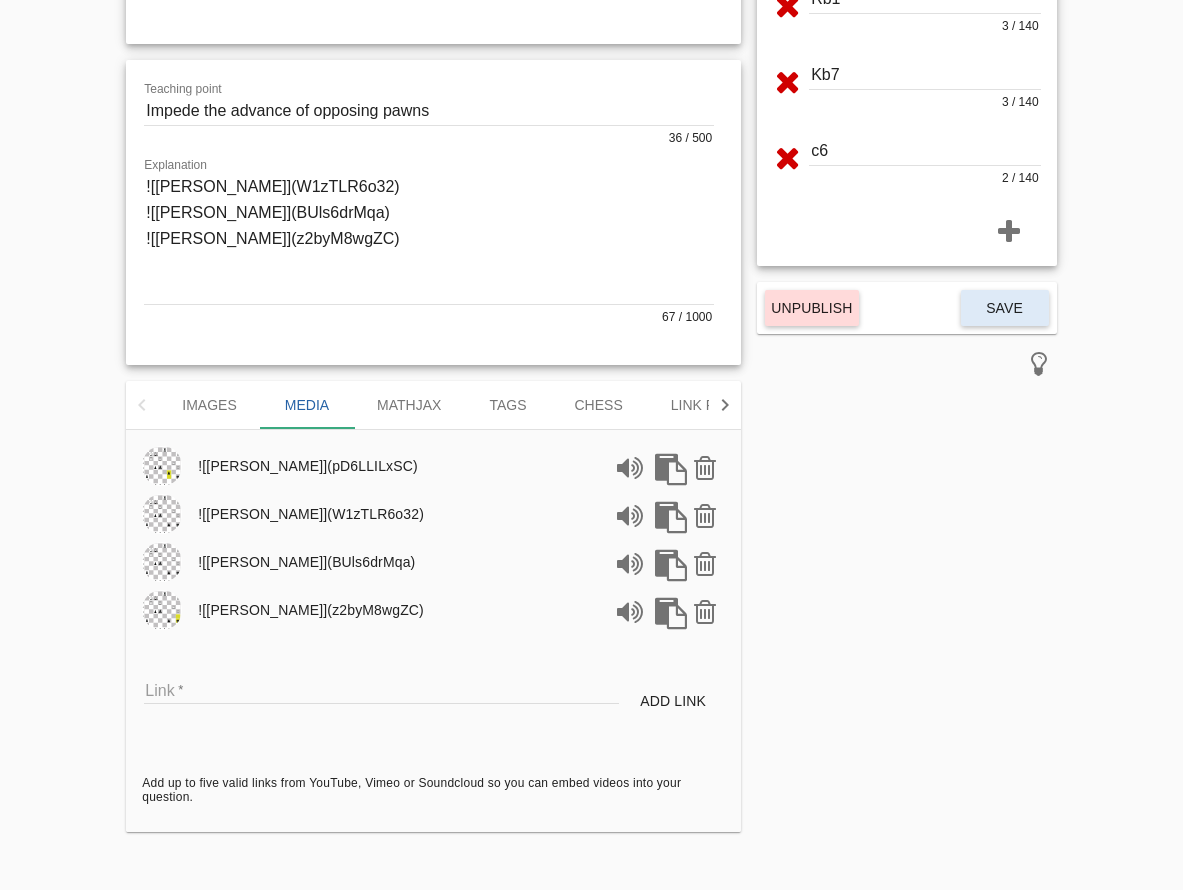 click on "Link" at bounding box center [381, 689] 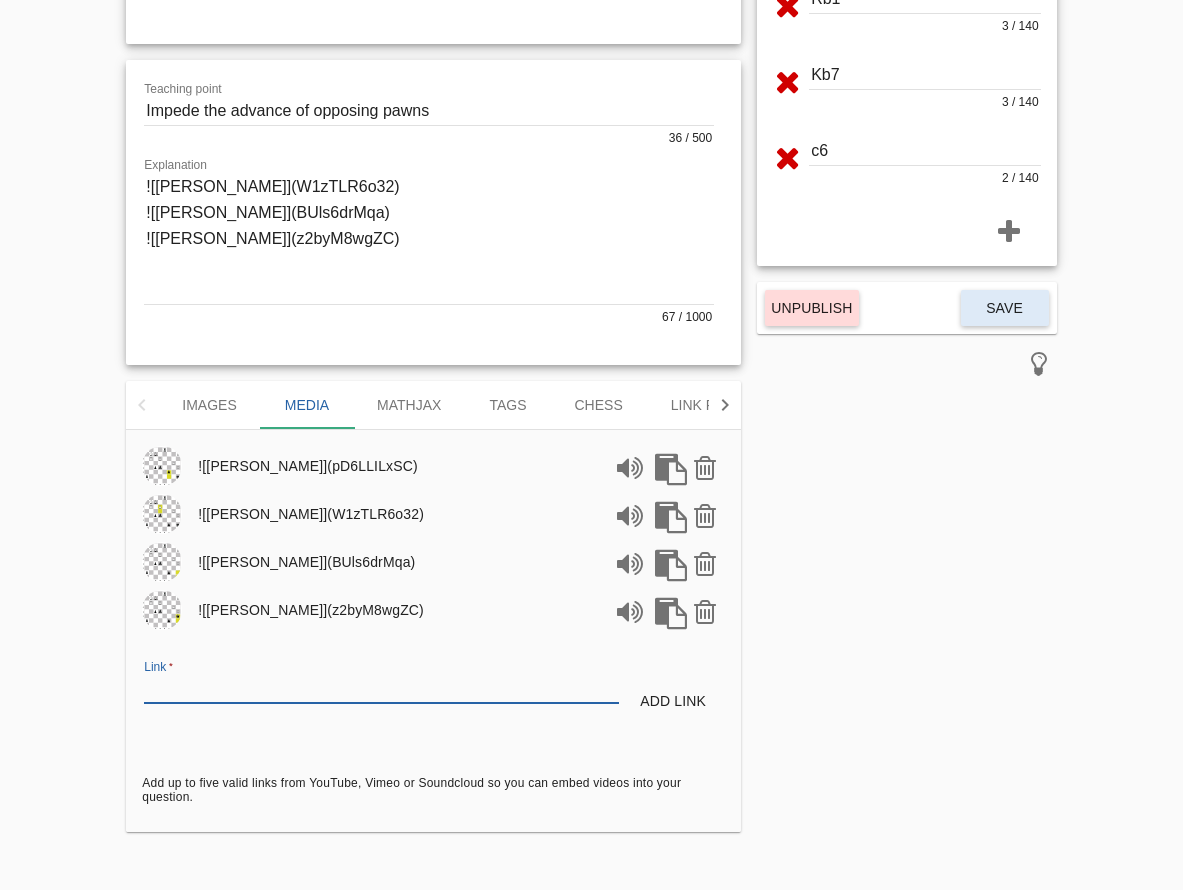 paste on "[URL][PERSON_NAME][DOMAIN_NAME]" 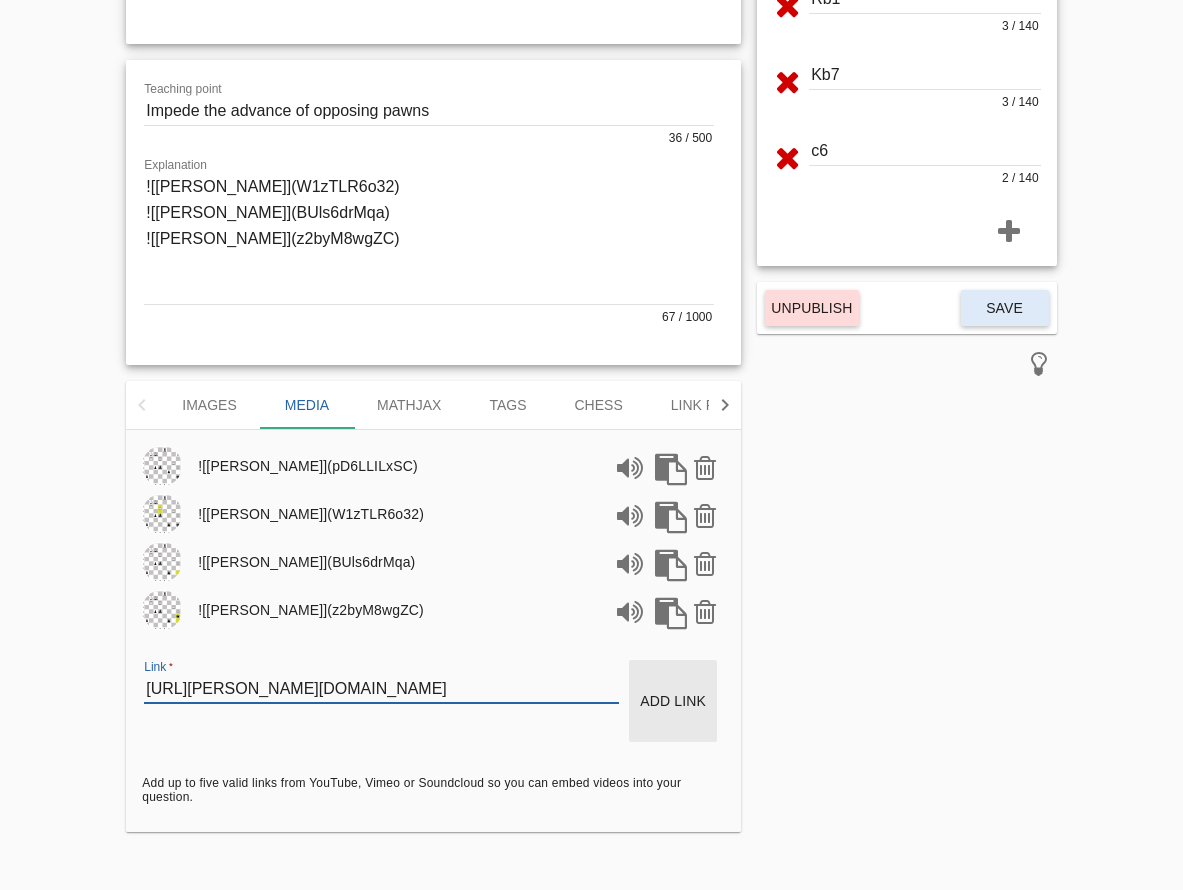 type on "[URL][PERSON_NAME][DOMAIN_NAME]" 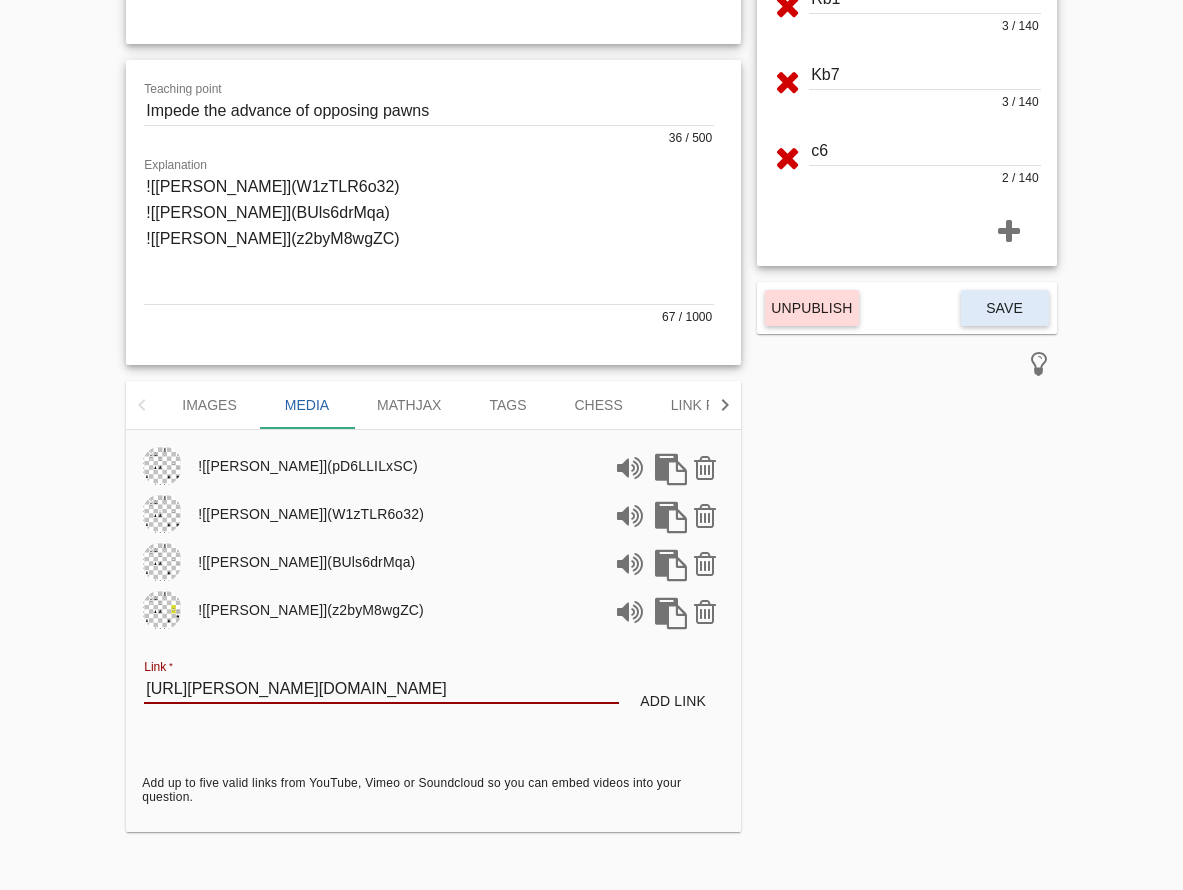 type 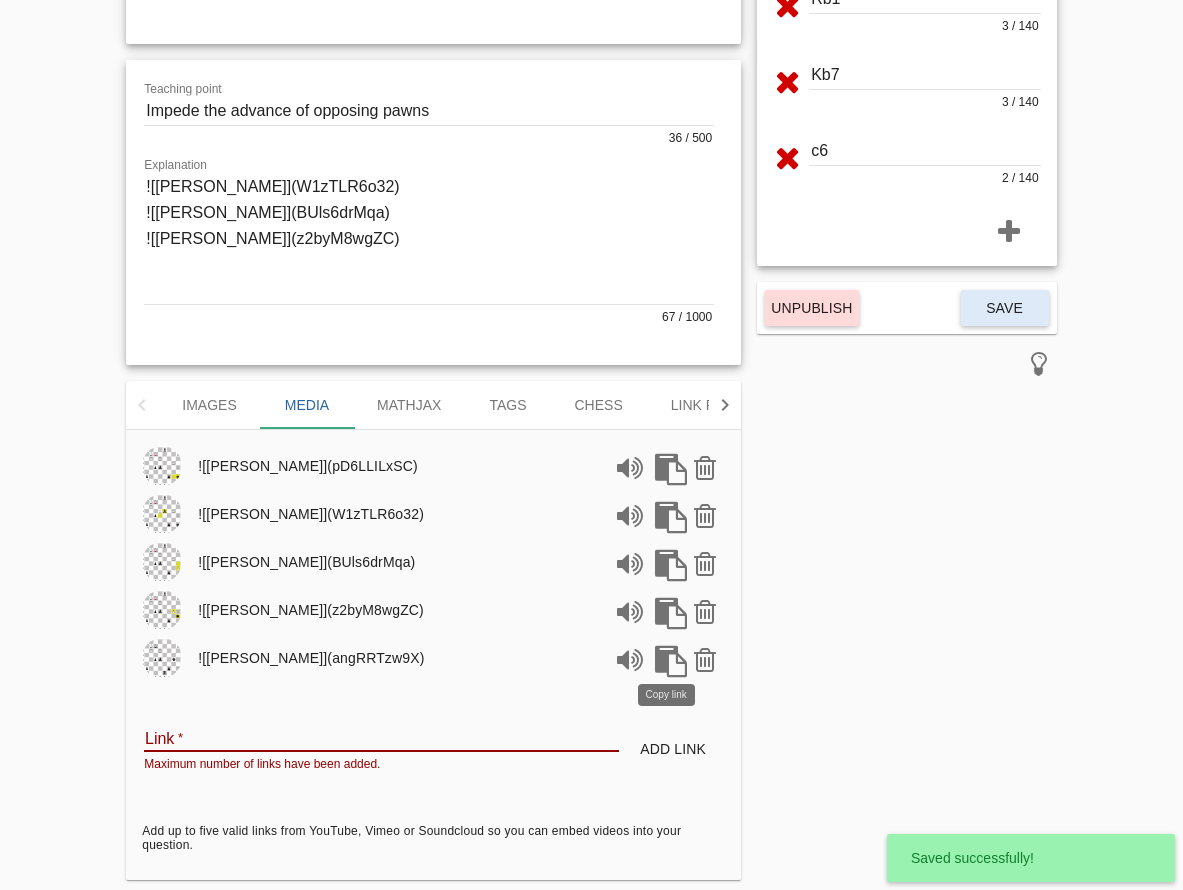 click at bounding box center [667, 658] 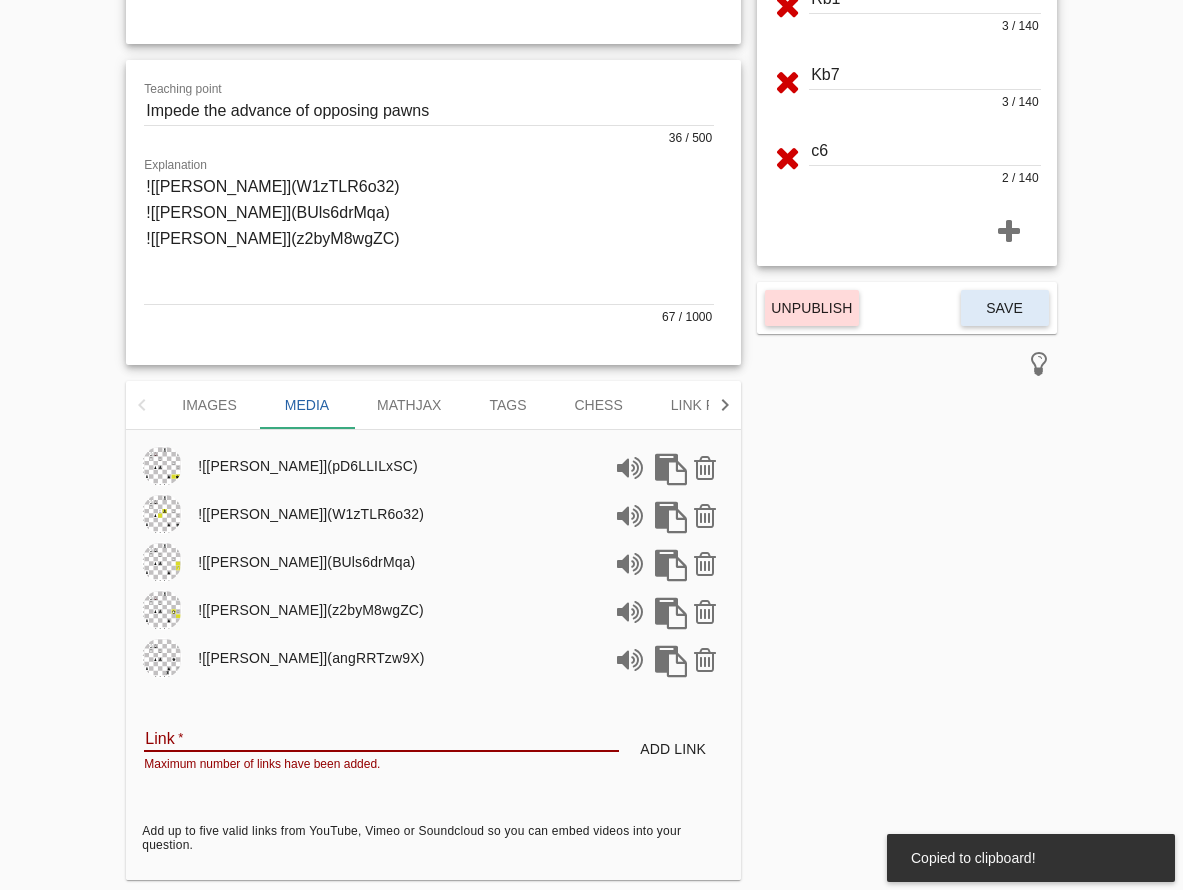 click at bounding box center [429, 238] 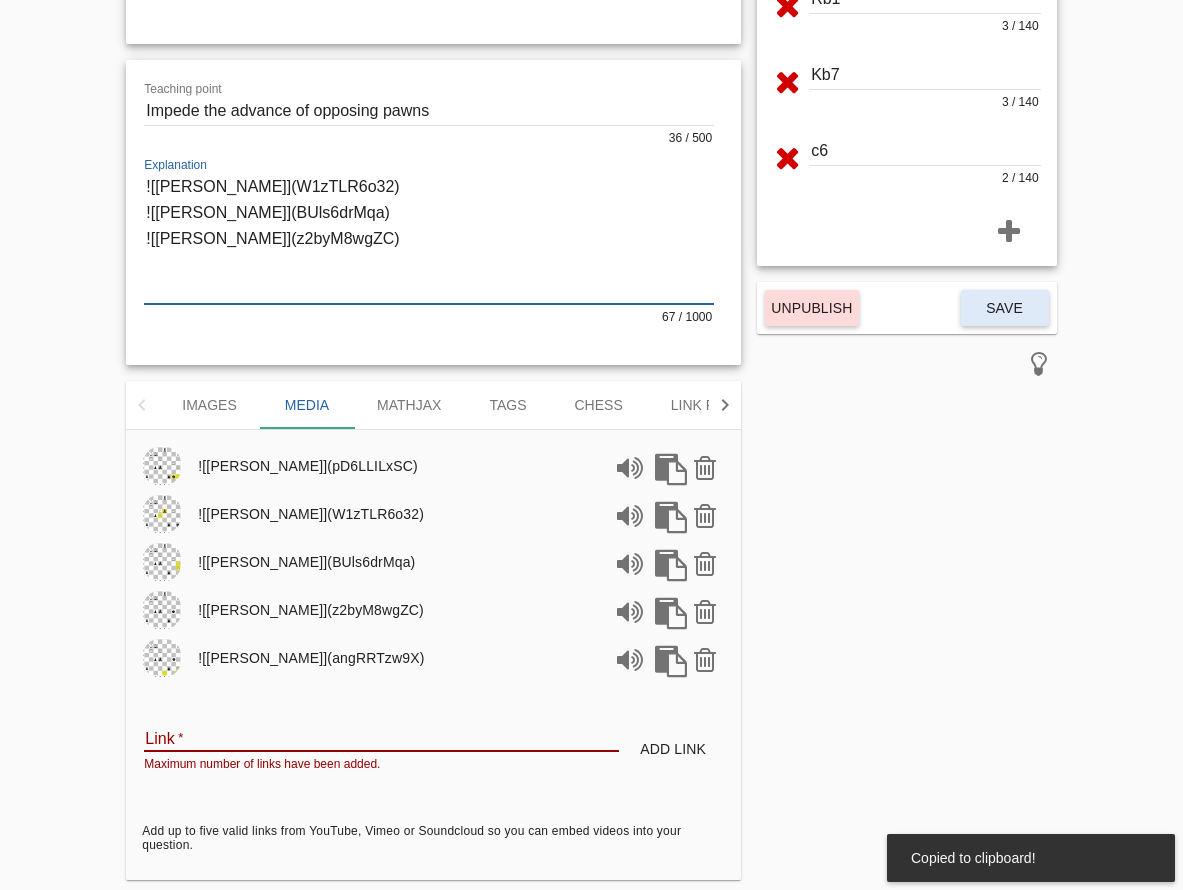 paste on "![[PERSON_NAME]](angRRTzw9X)" 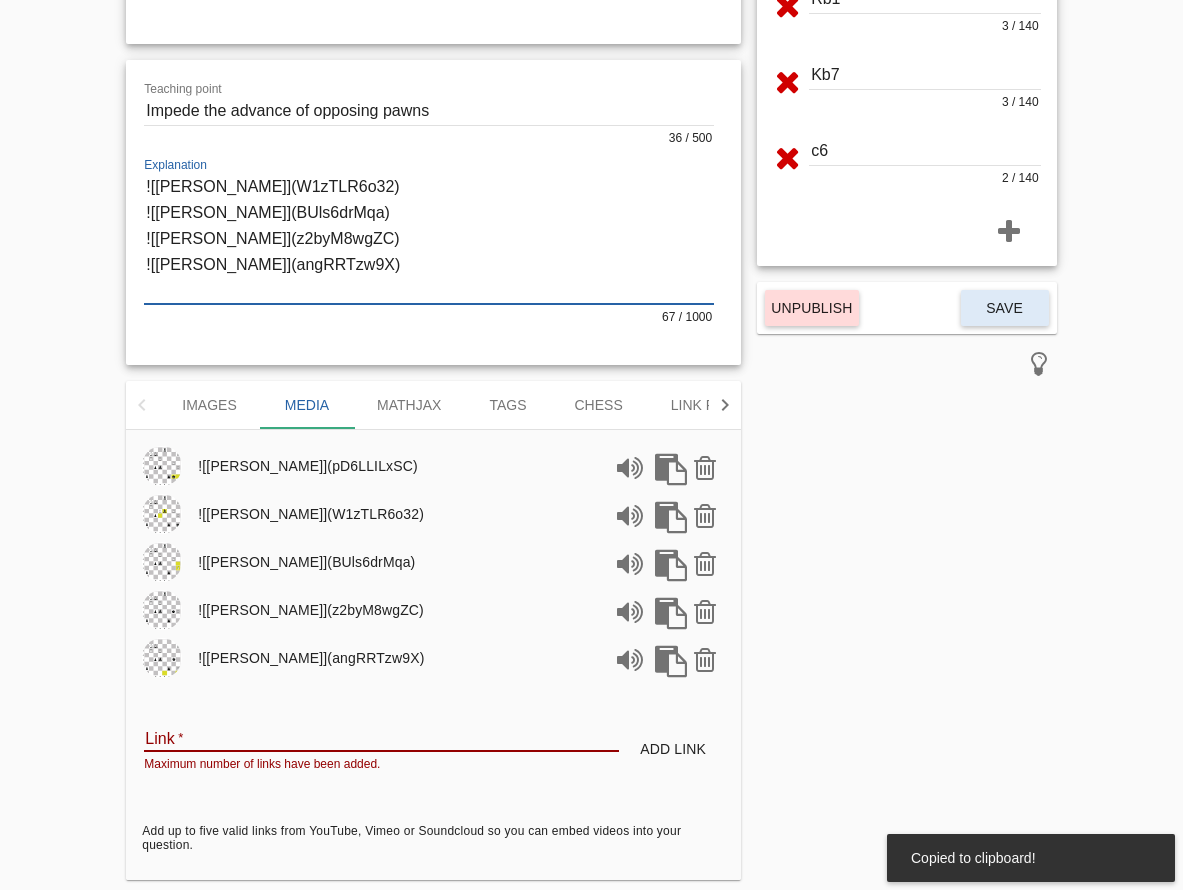 scroll, scrollTop: 334, scrollLeft: 0, axis: vertical 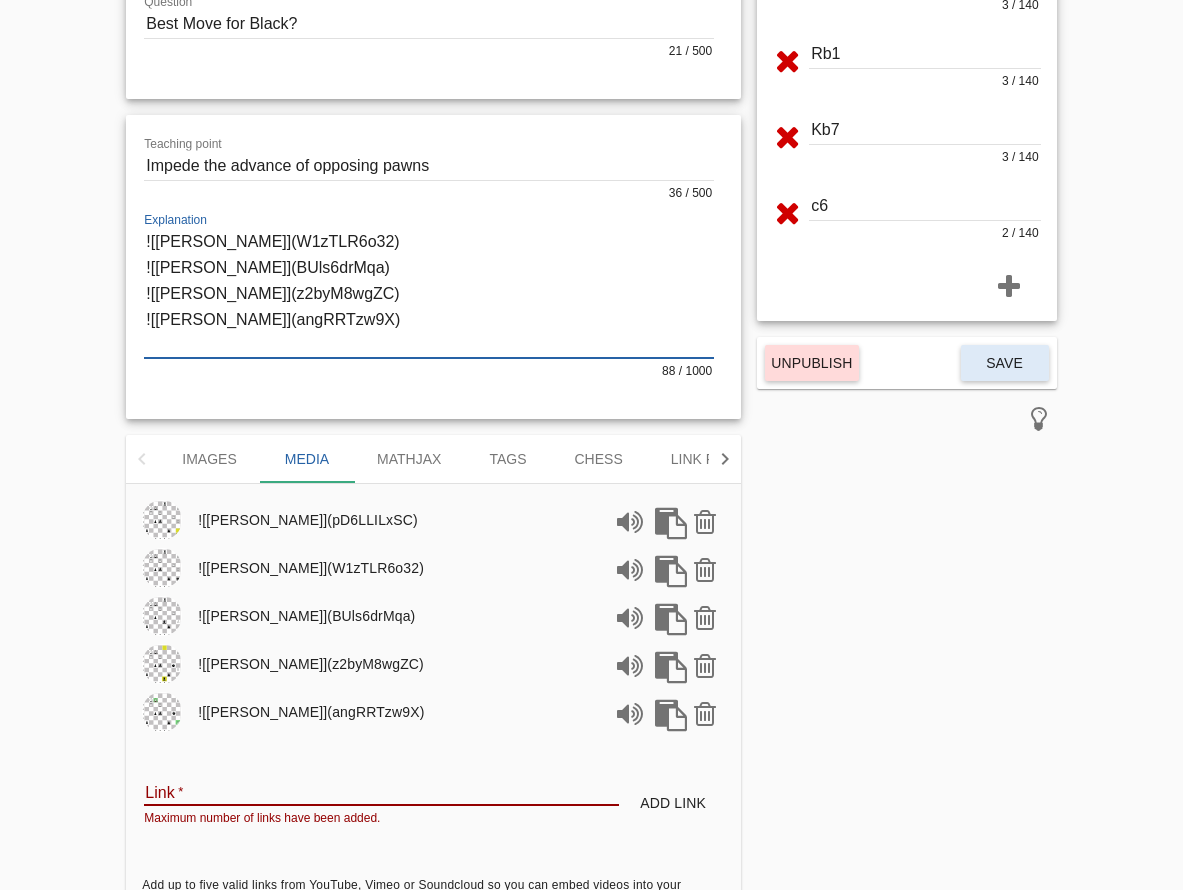 type on "![[PERSON_NAME]](W1zTLR6o32)
![[PERSON_NAME]](BUls6drMqa)
![[PERSON_NAME]](z2byM8wgZC)
![[PERSON_NAME]](angRRTzw9X)" 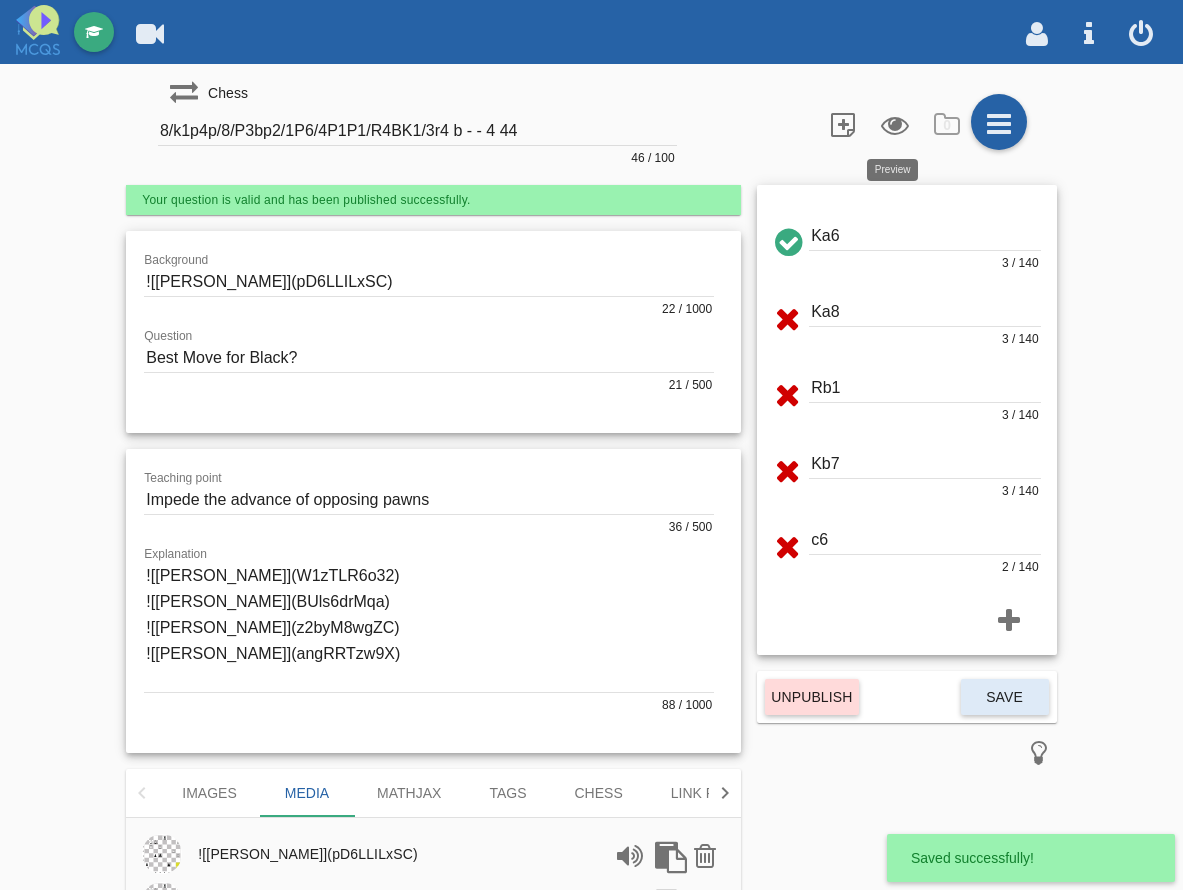 scroll, scrollTop: 0, scrollLeft: 0, axis: both 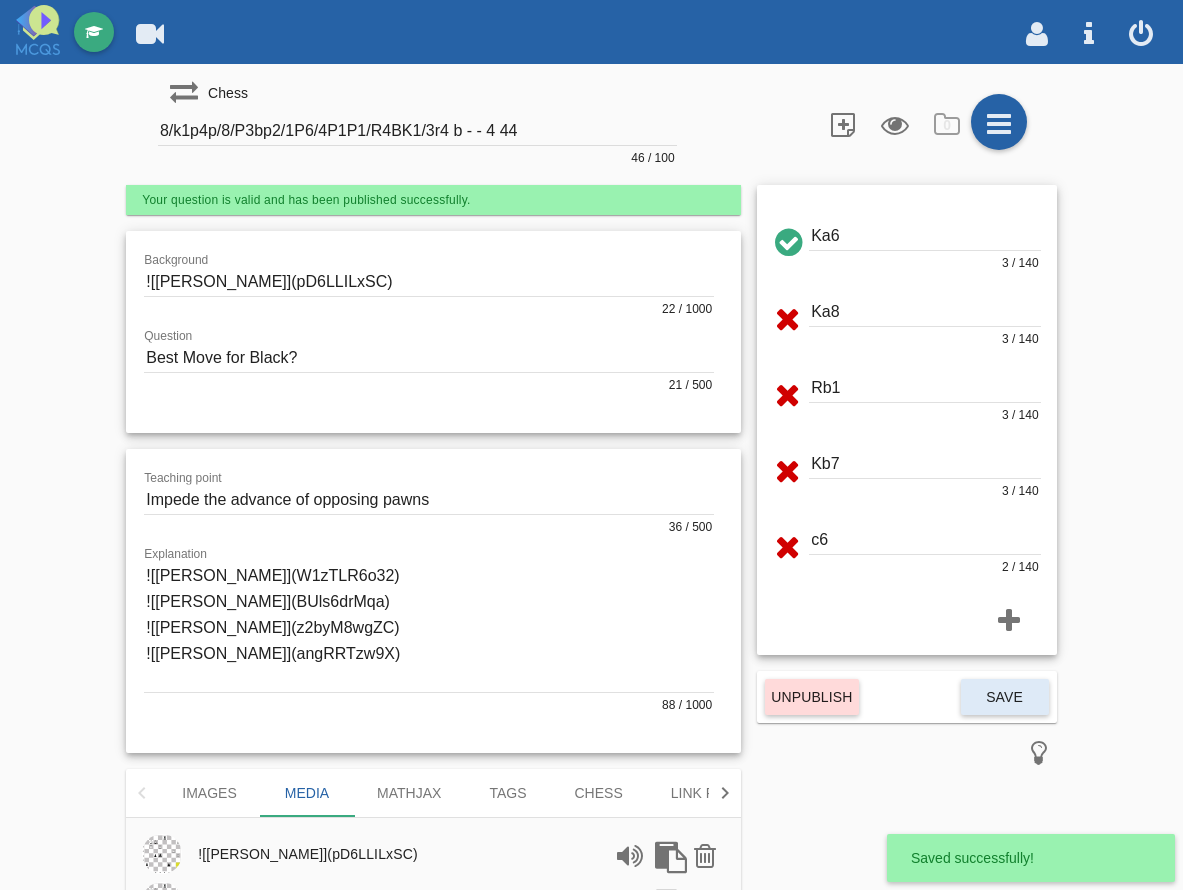 click at bounding box center [893, 123] 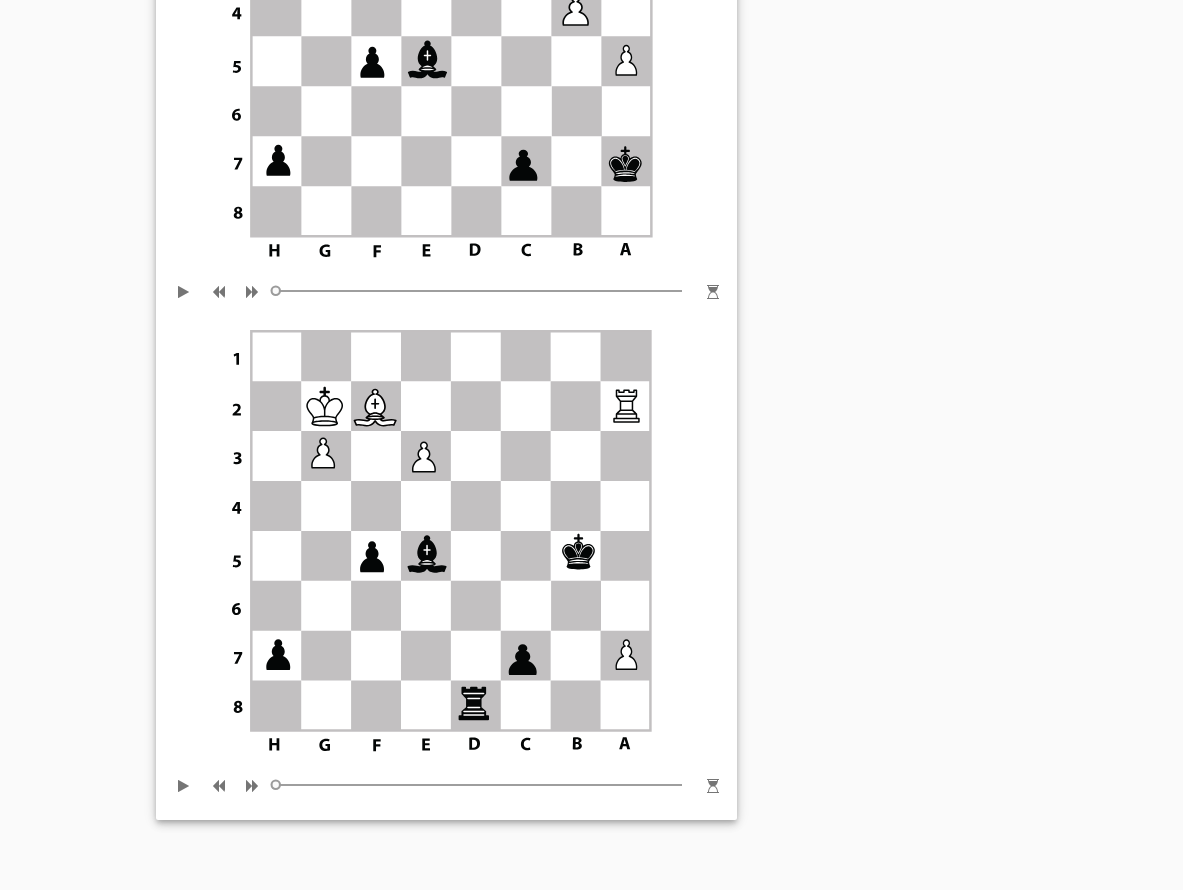 scroll, scrollTop: 2021, scrollLeft: 0, axis: vertical 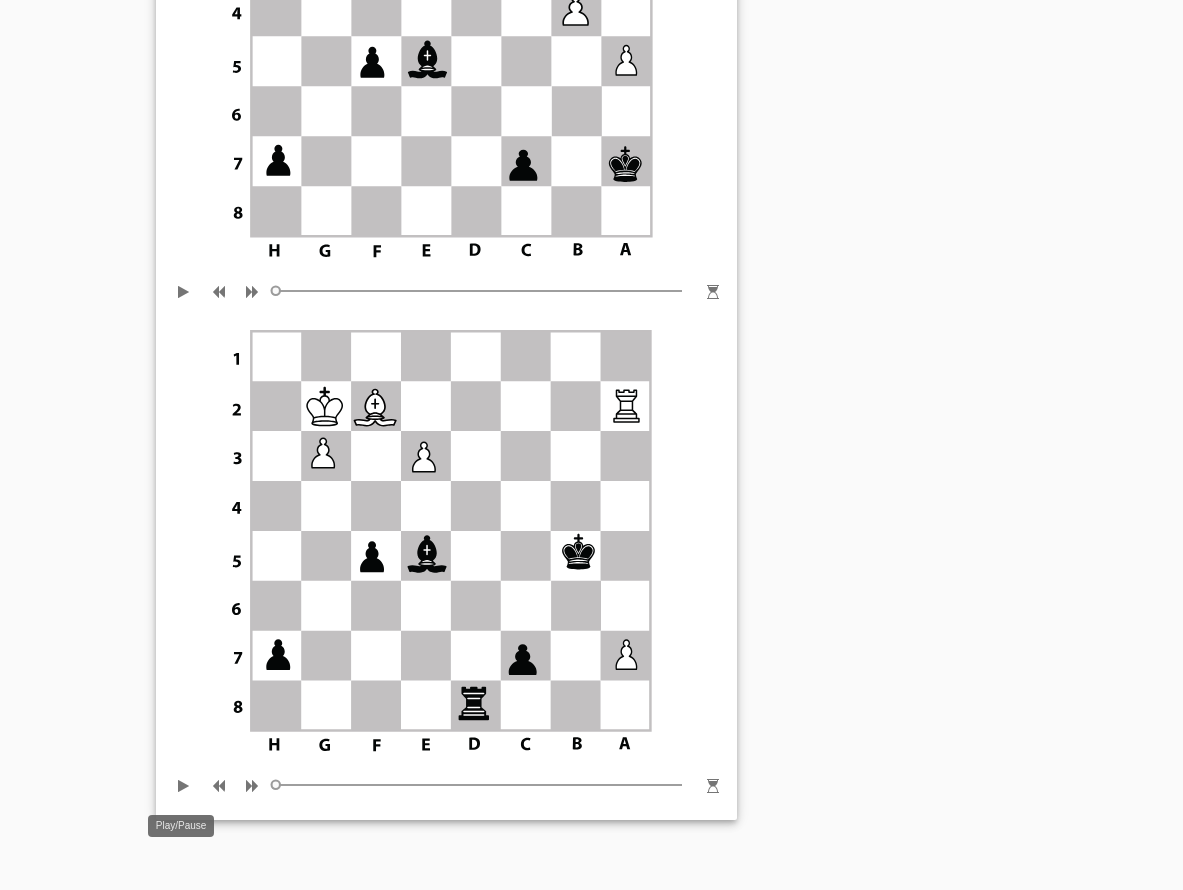 click at bounding box center [184, 781] 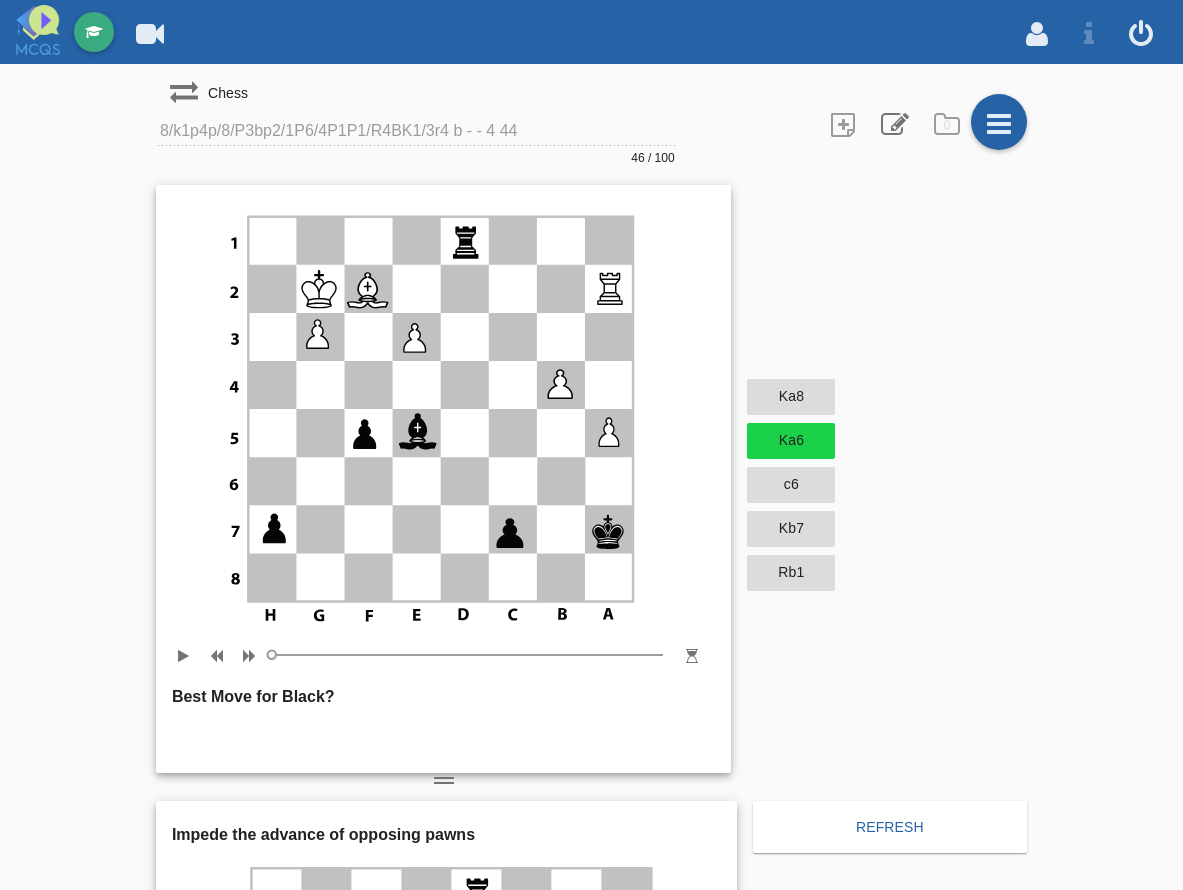 scroll, scrollTop: 0, scrollLeft: 0, axis: both 